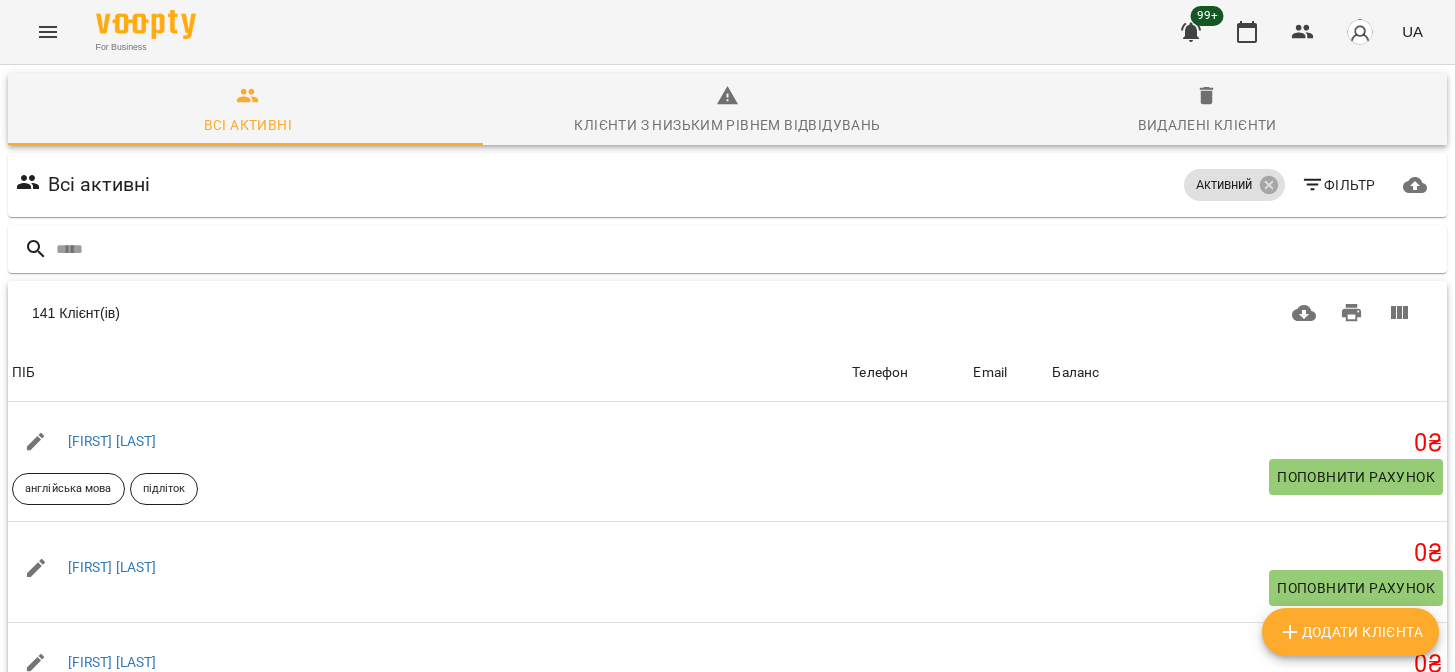 scroll, scrollTop: 0, scrollLeft: 0, axis: both 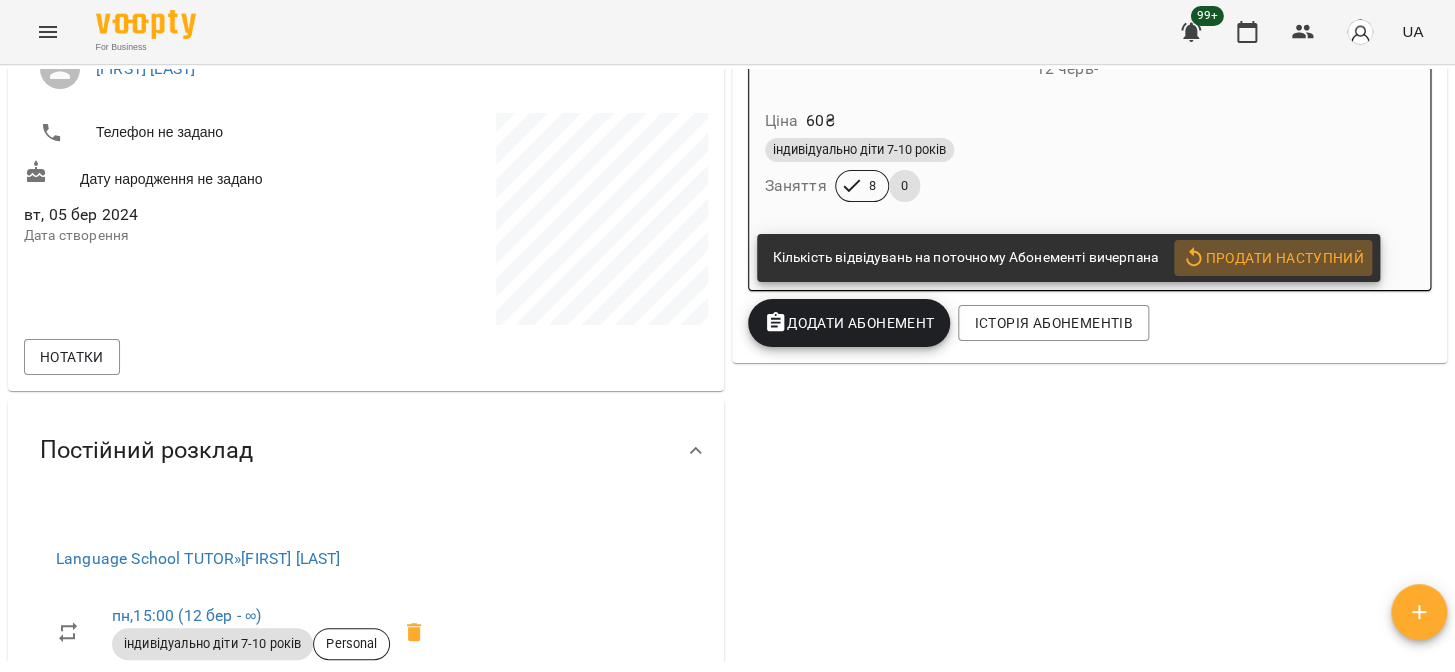 click on "Продати наступний" at bounding box center (1273, 258) 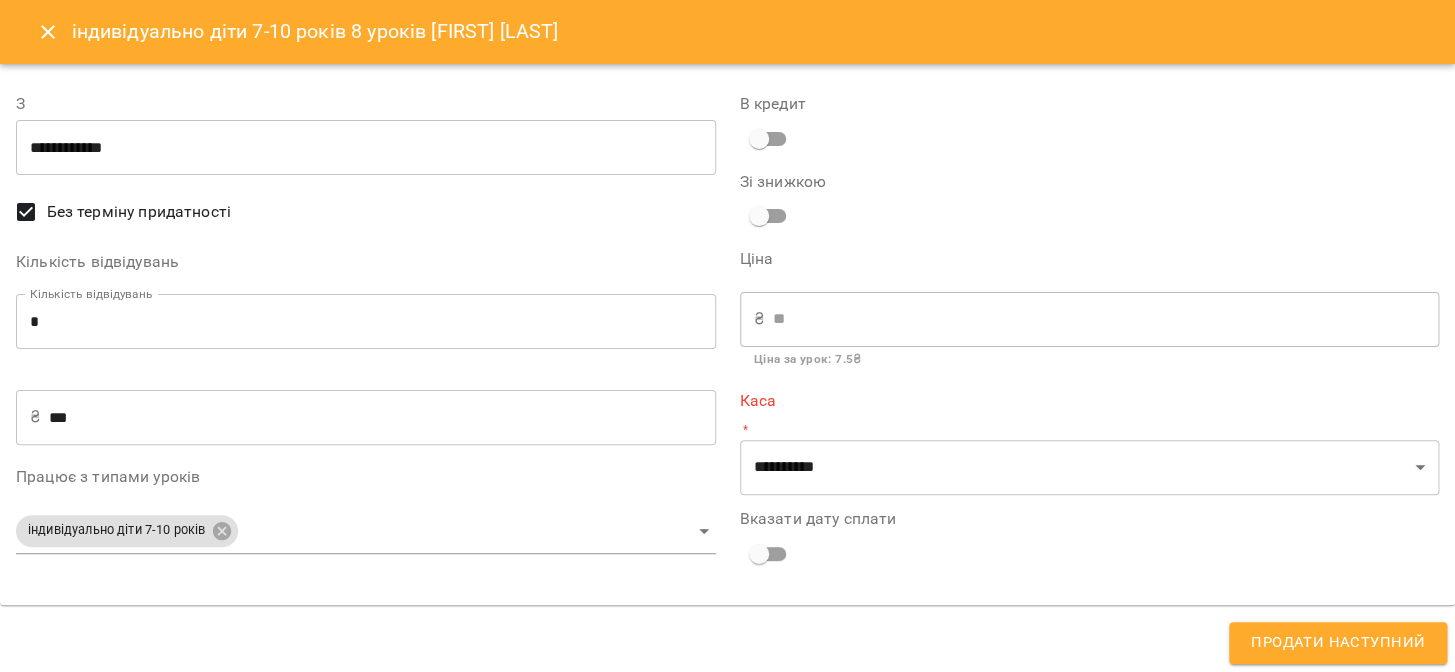 type on "**********" 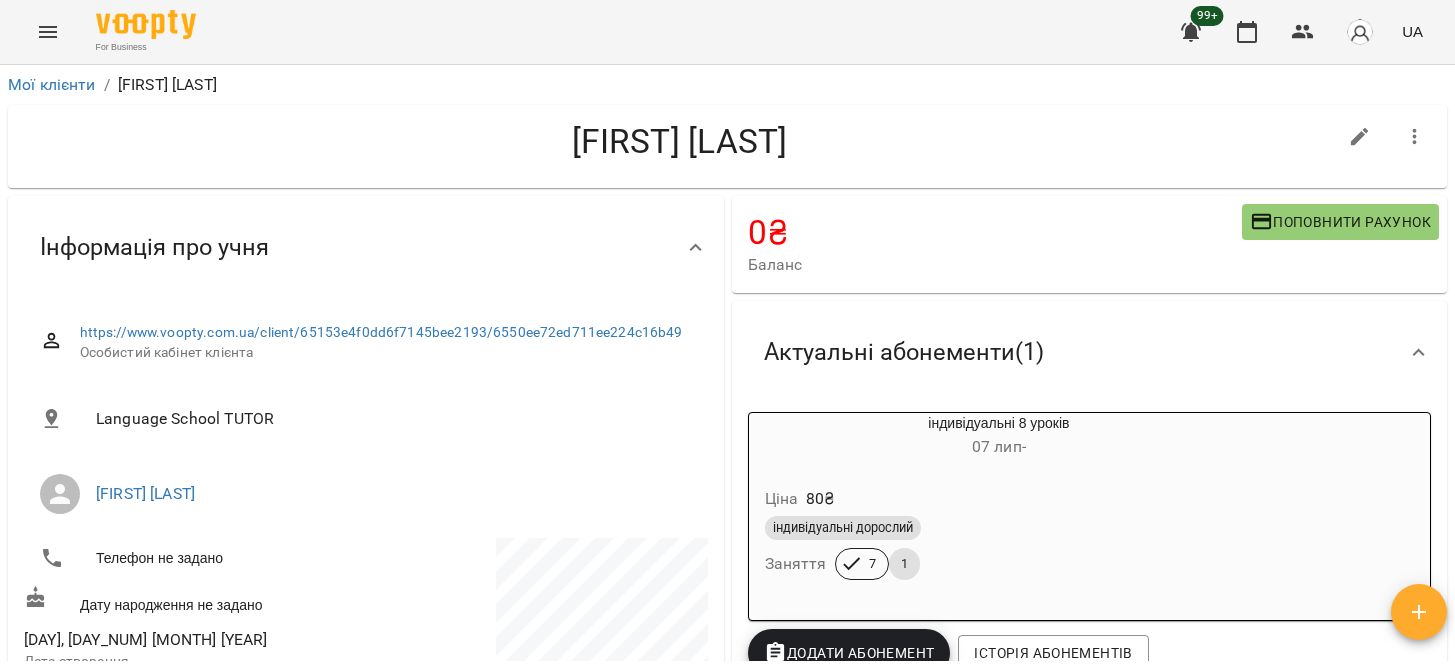 scroll, scrollTop: 0, scrollLeft: 0, axis: both 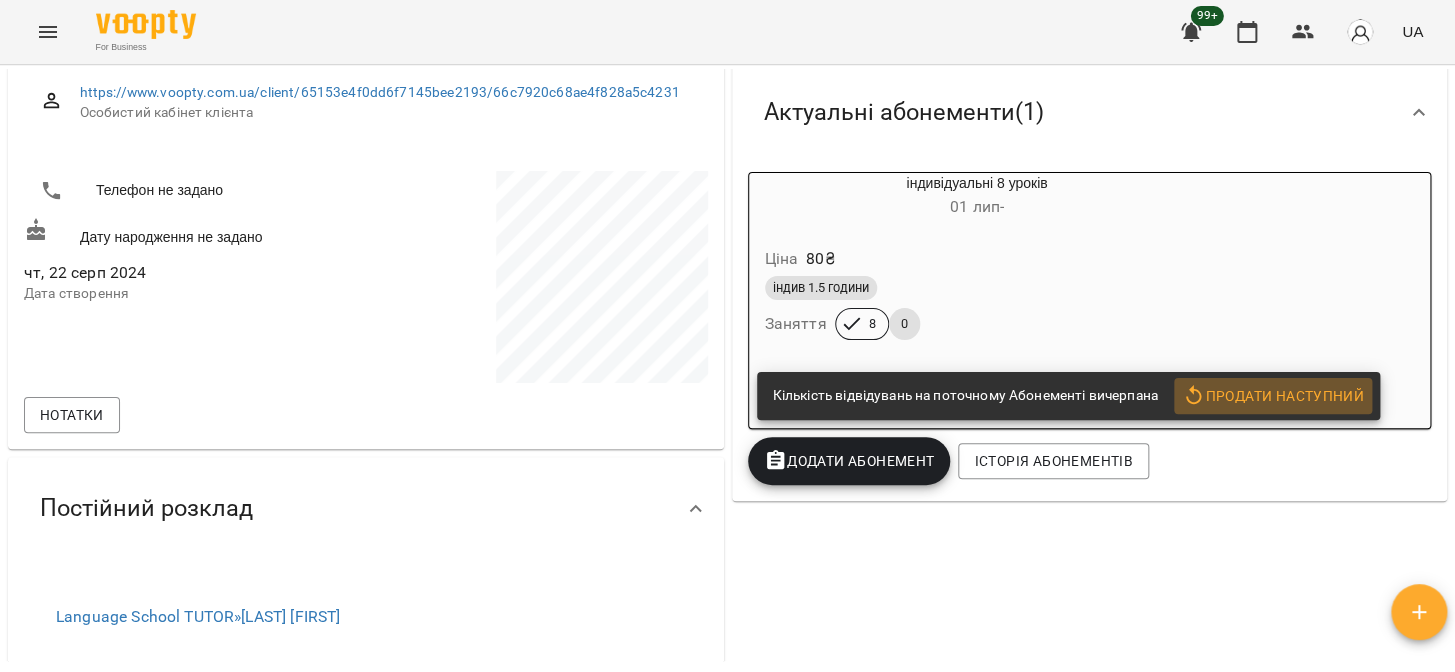 click on "Продати наступний" at bounding box center (1273, 396) 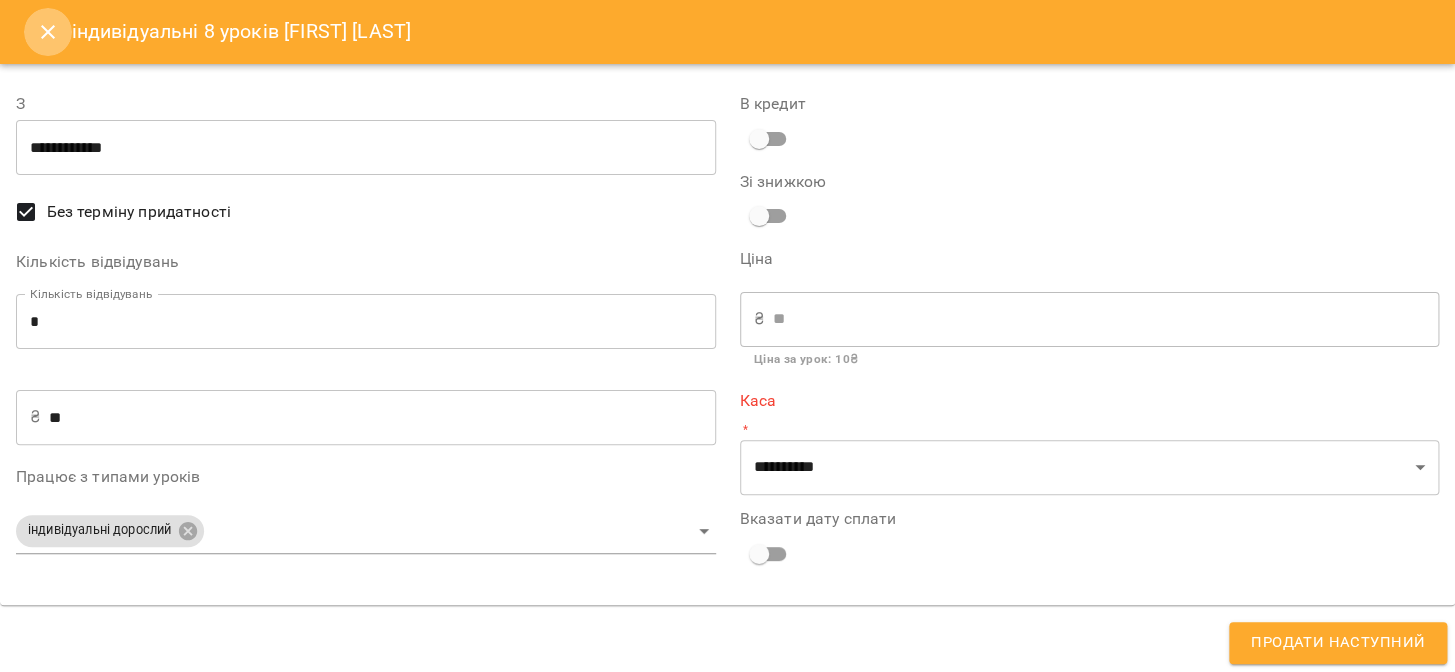 click 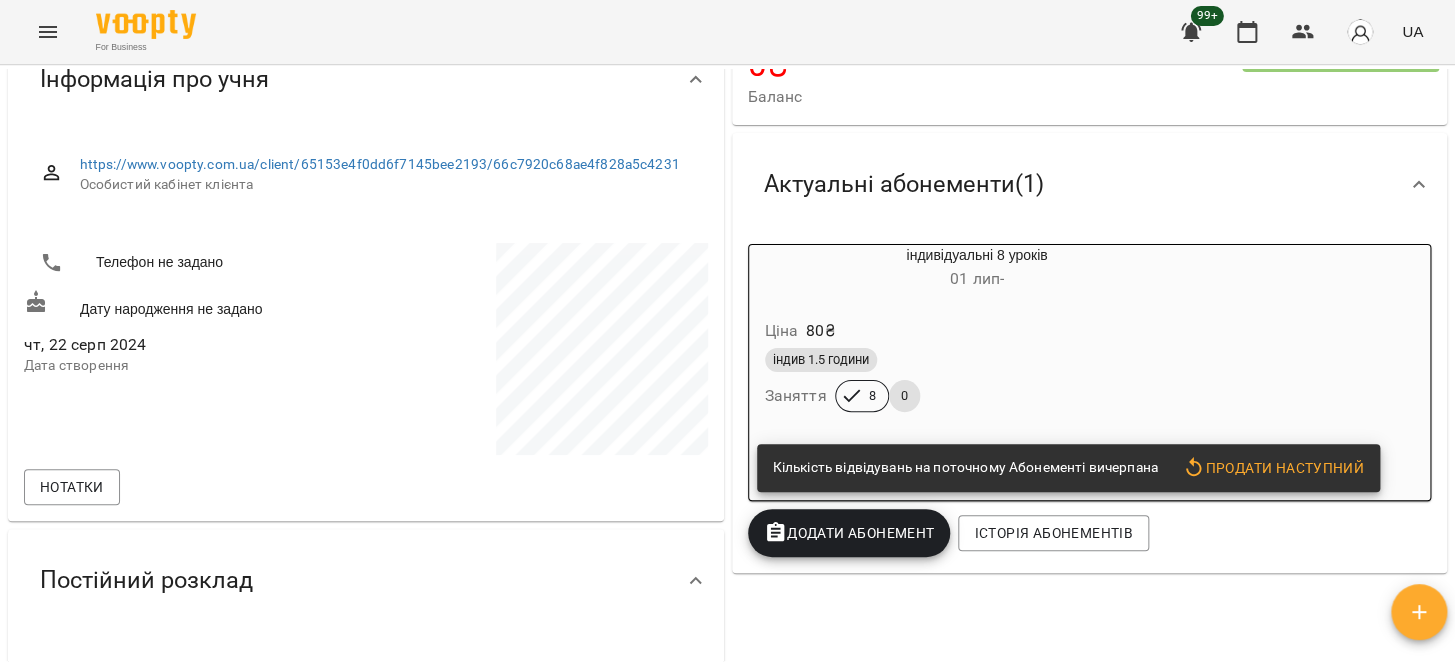 scroll, scrollTop: 0, scrollLeft: 0, axis: both 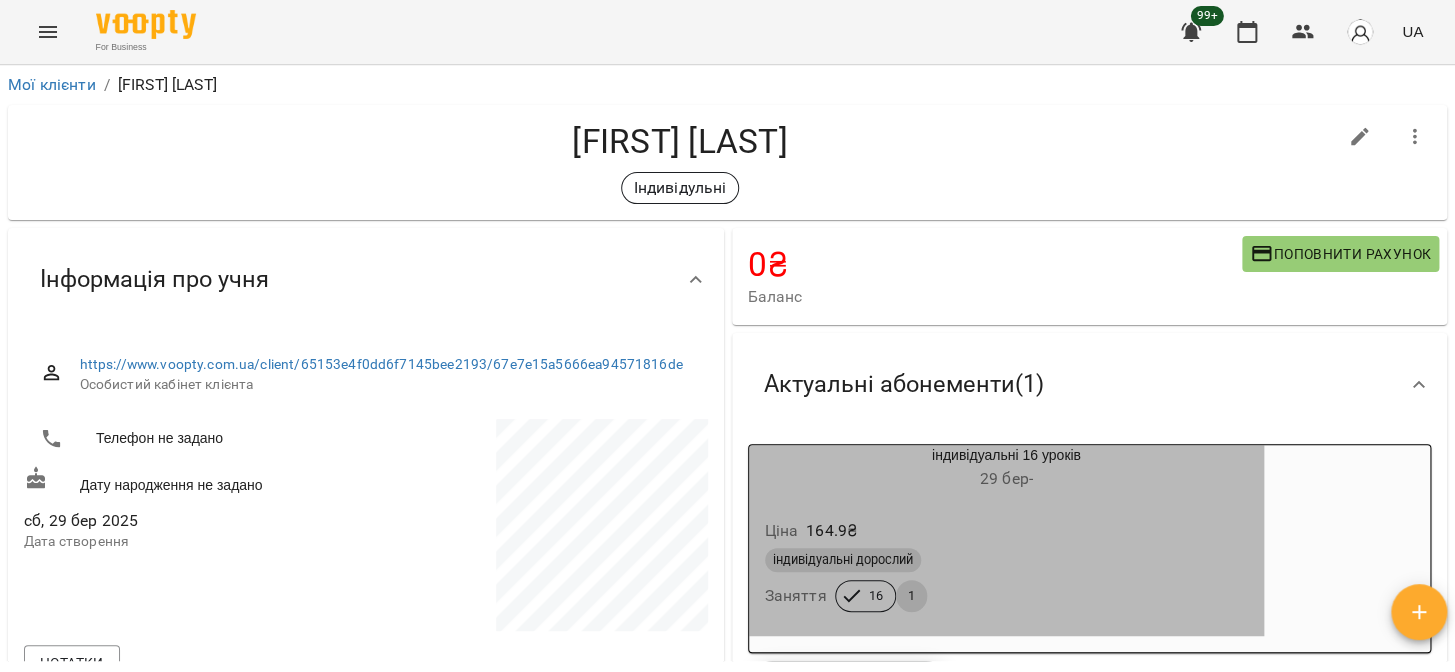 click on "29 бер  -" at bounding box center (1007, 479) 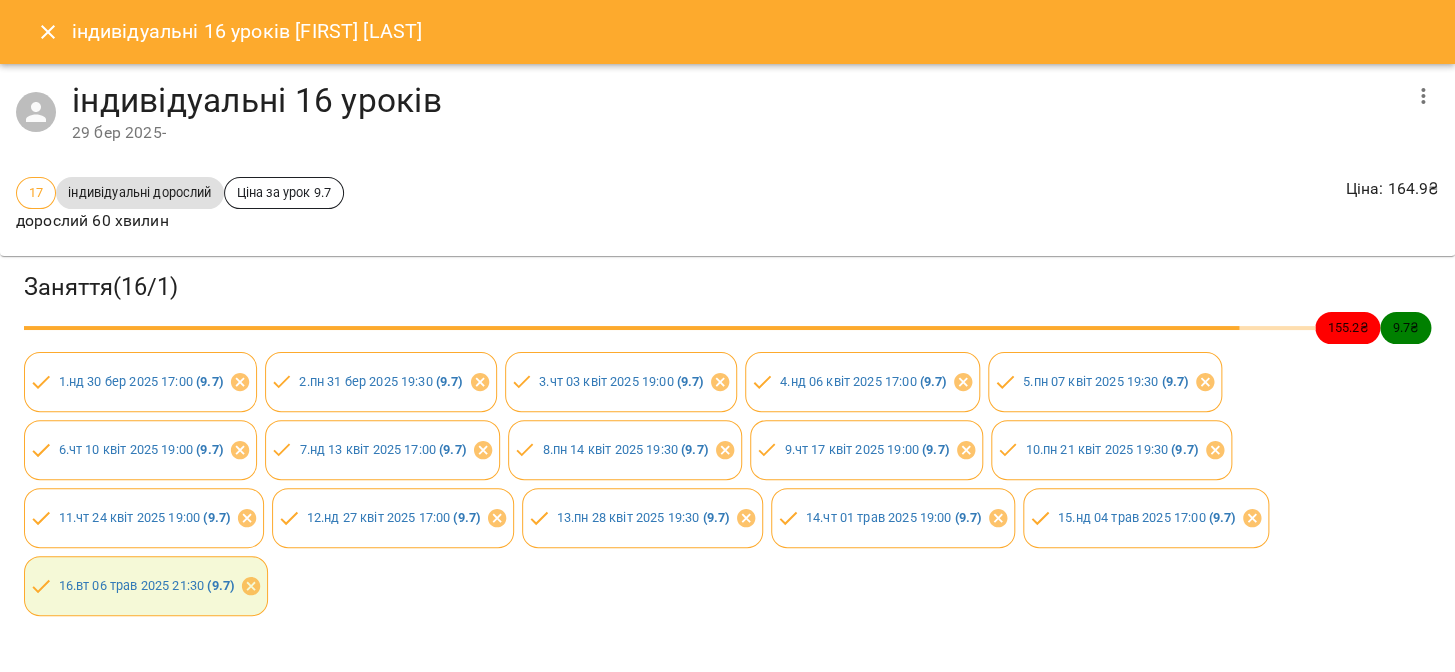 click at bounding box center (48, 32) 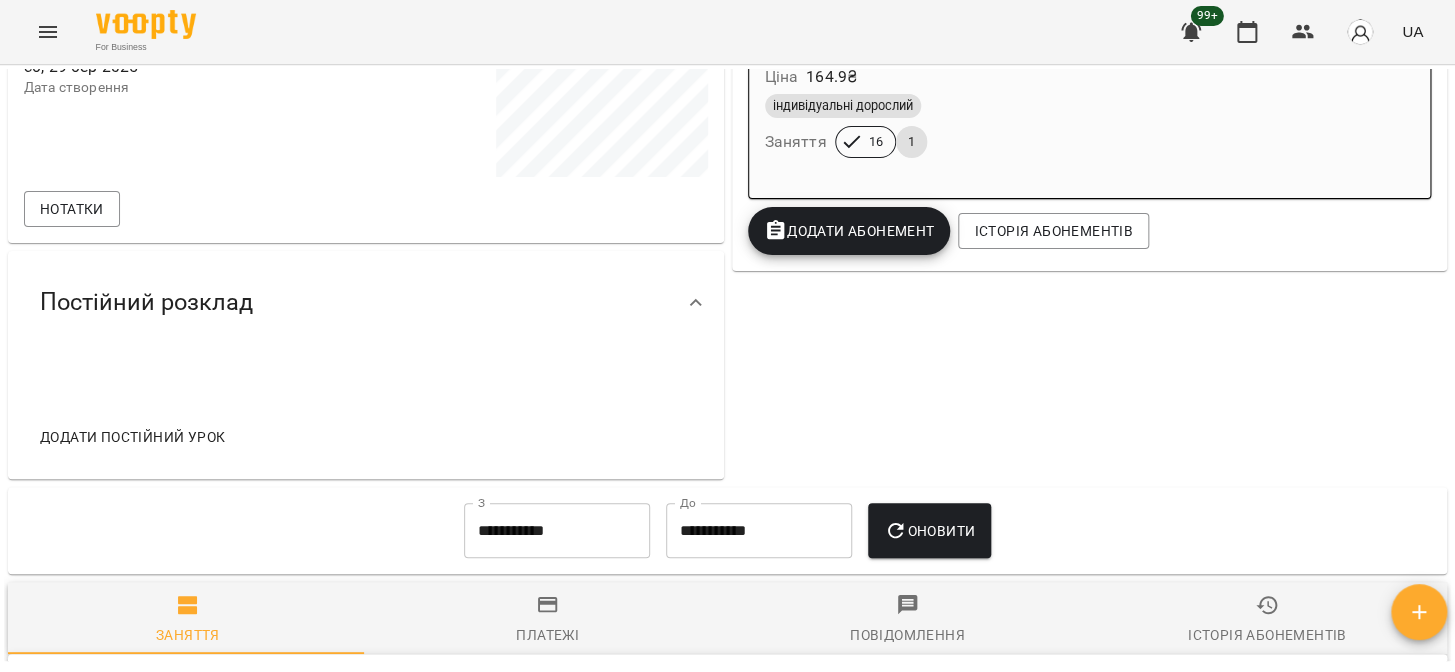 scroll, scrollTop: 636, scrollLeft: 0, axis: vertical 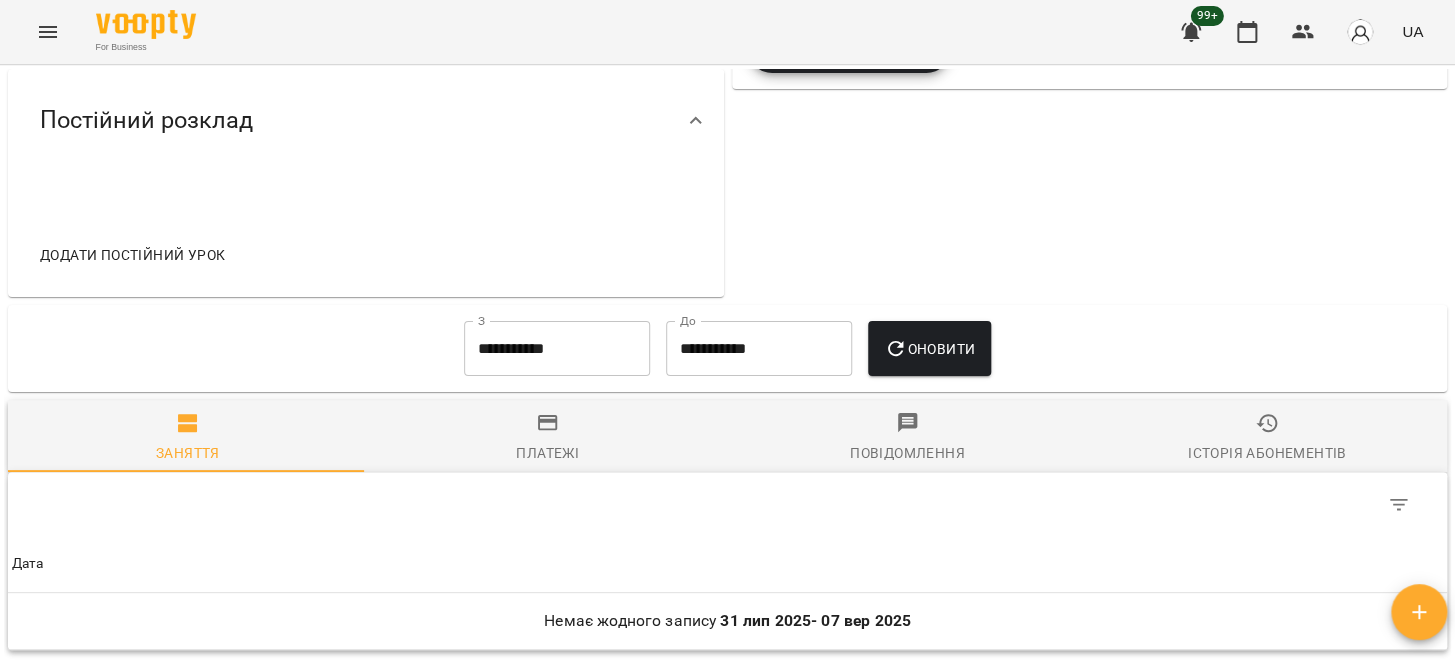 click on "**********" at bounding box center (557, 349) 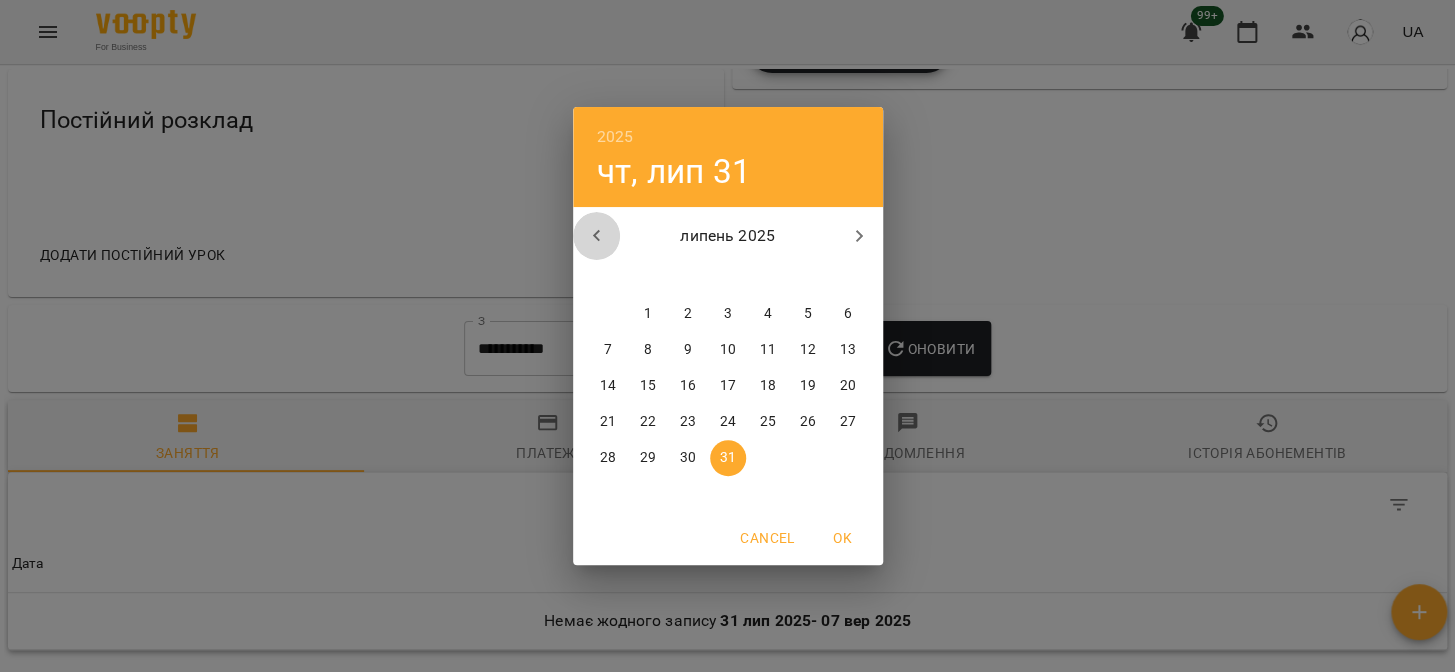 click 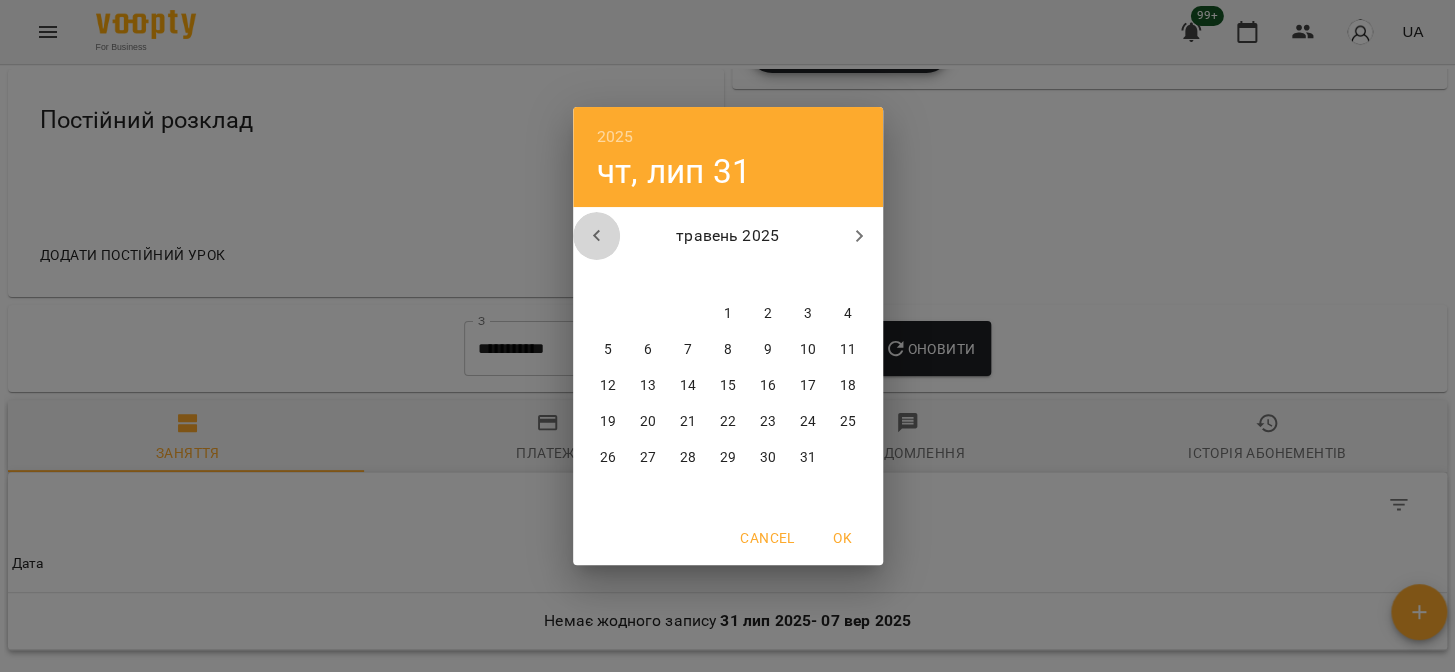 click 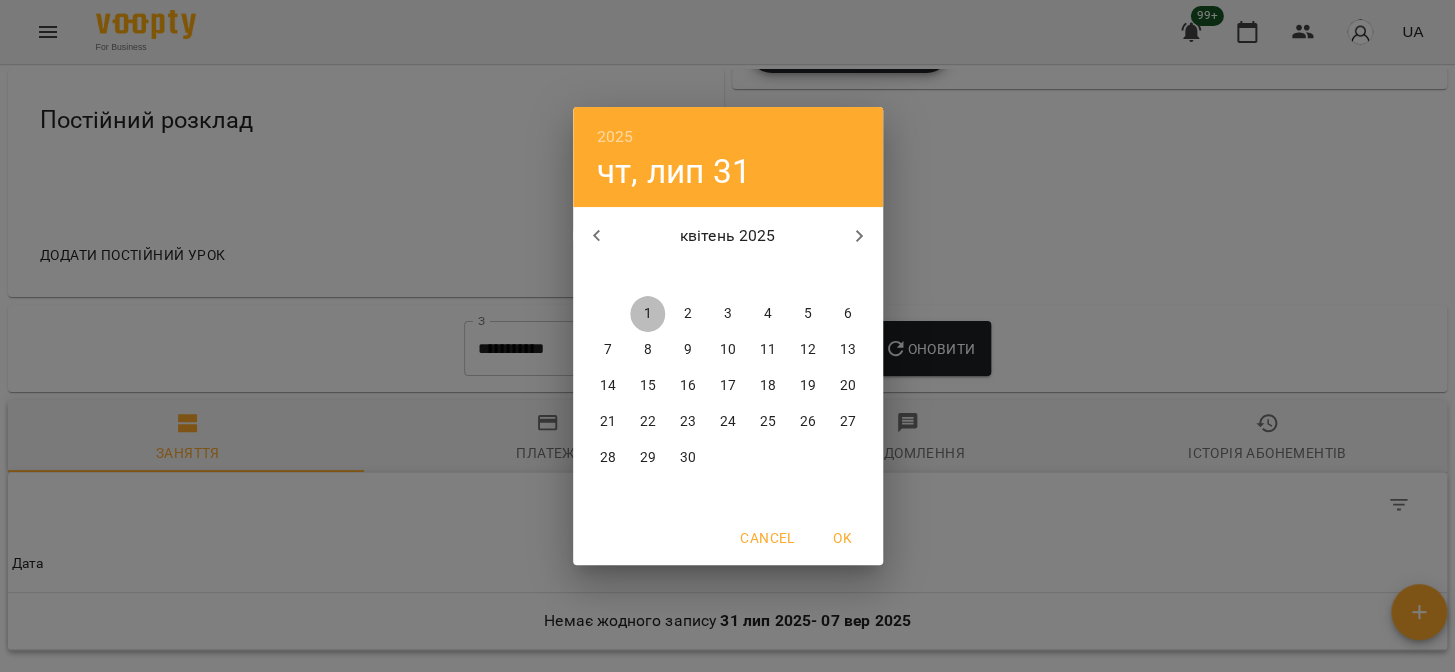click on "1" at bounding box center (648, 314) 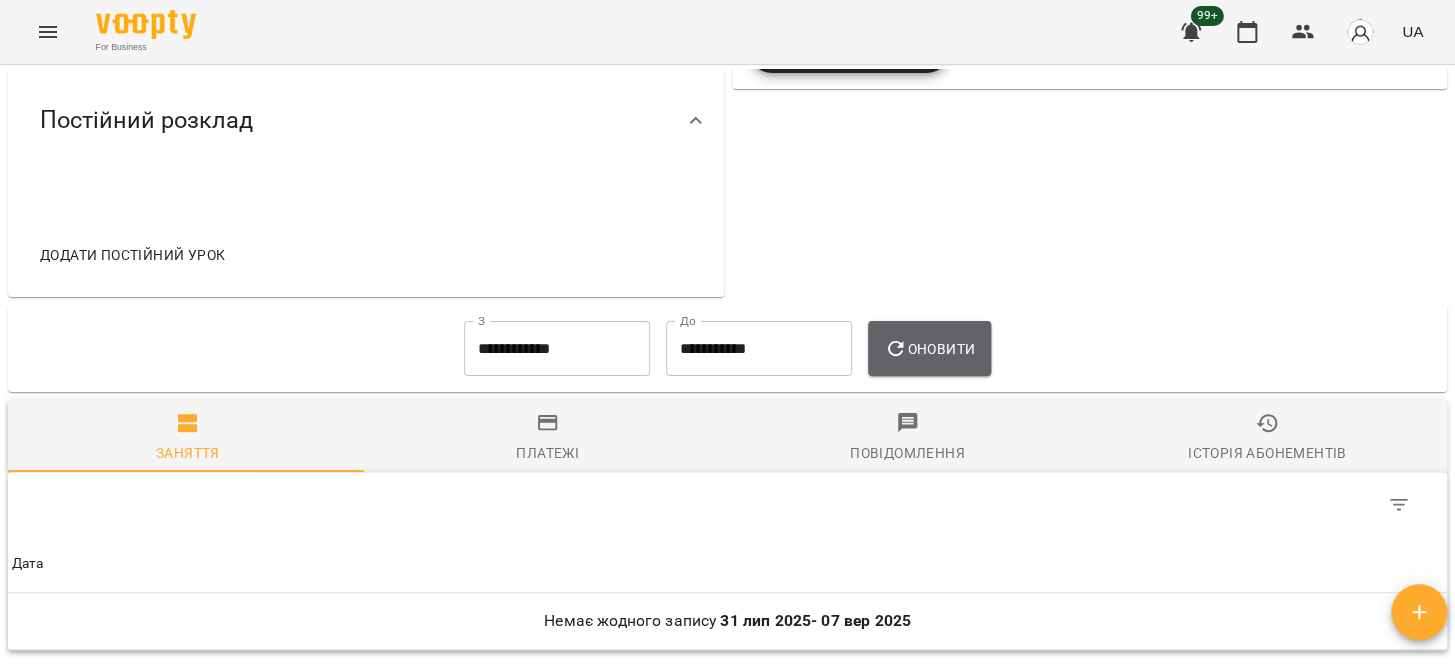 click on "Оновити" at bounding box center (929, 349) 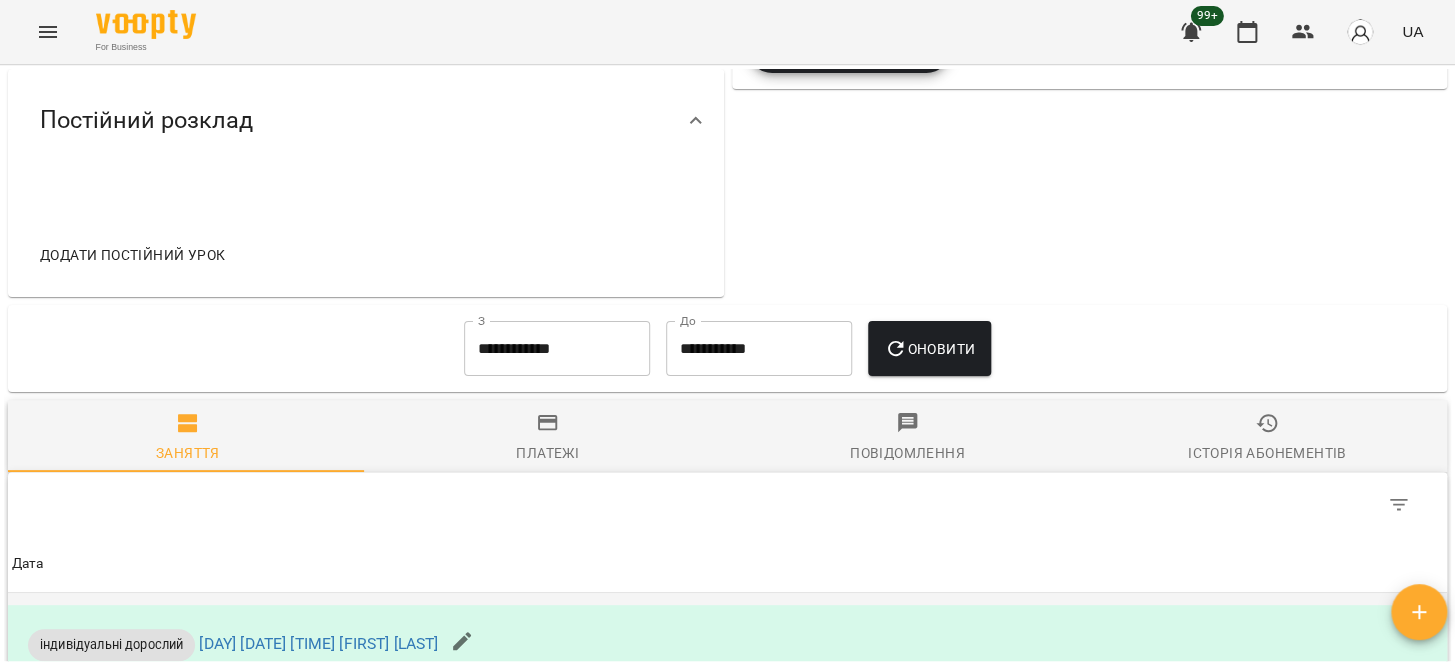 scroll, scrollTop: 818, scrollLeft: 0, axis: vertical 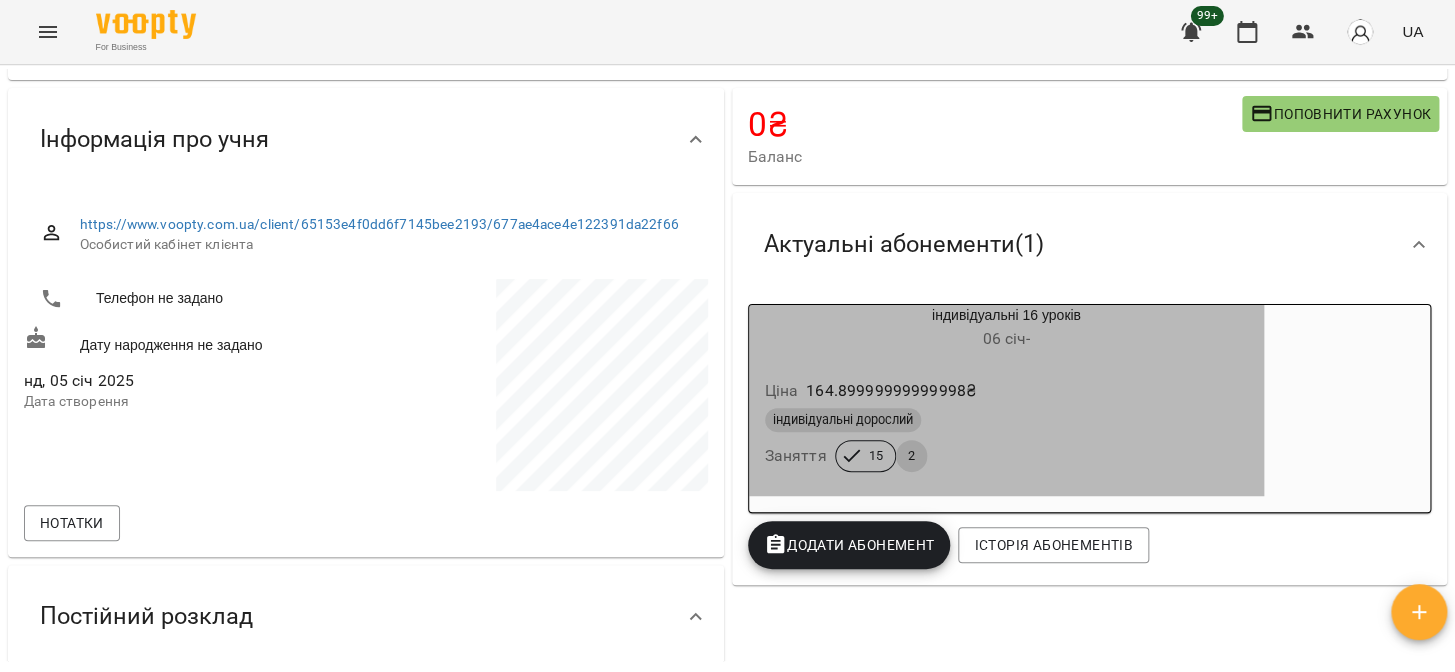 click on "Ціна 164.89999999999998 ₴" at bounding box center (1007, 391) 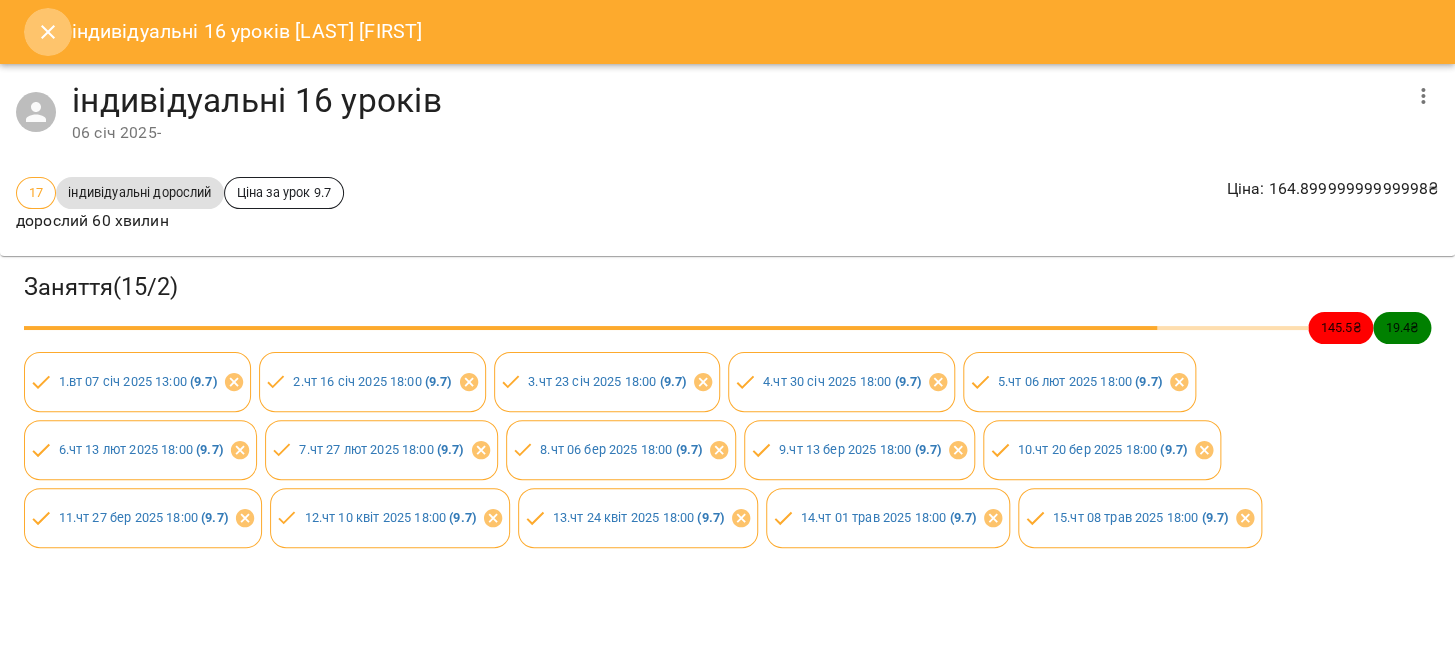 drag, startPoint x: 50, startPoint y: 30, endPoint x: 110, endPoint y: 134, distance: 120.06665 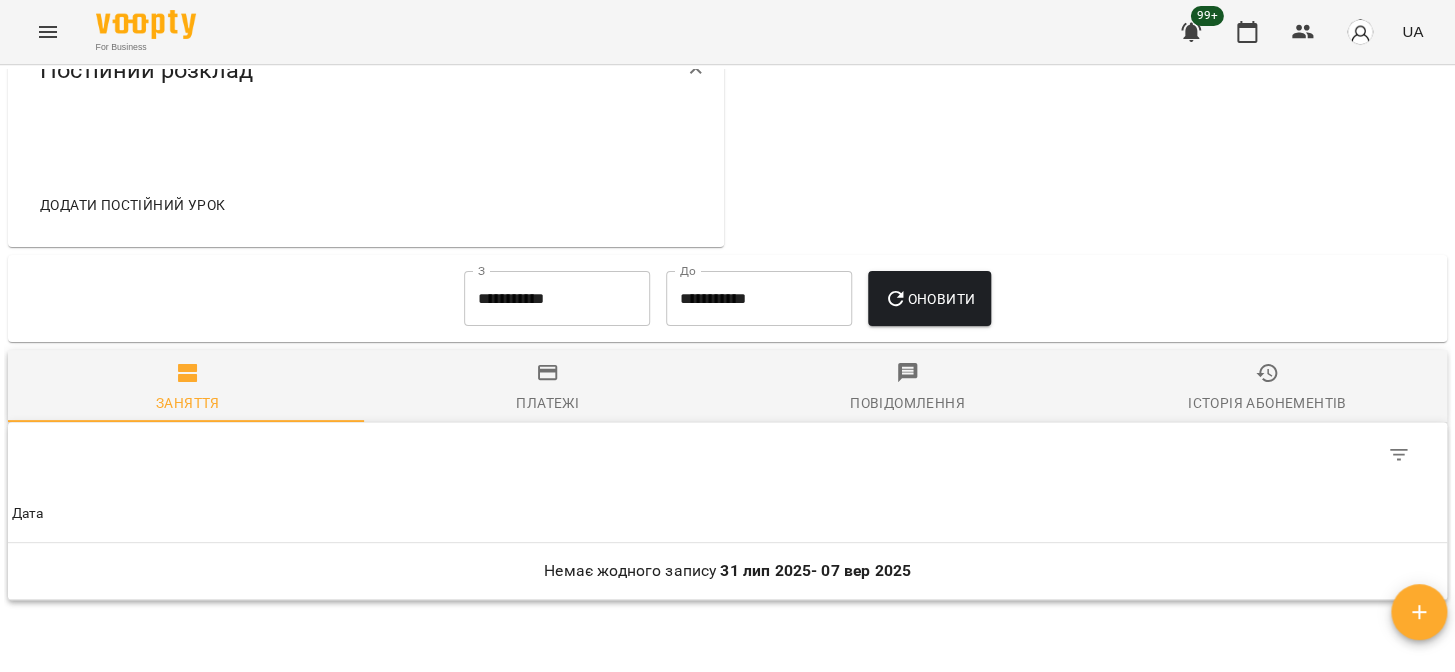 scroll, scrollTop: 777, scrollLeft: 0, axis: vertical 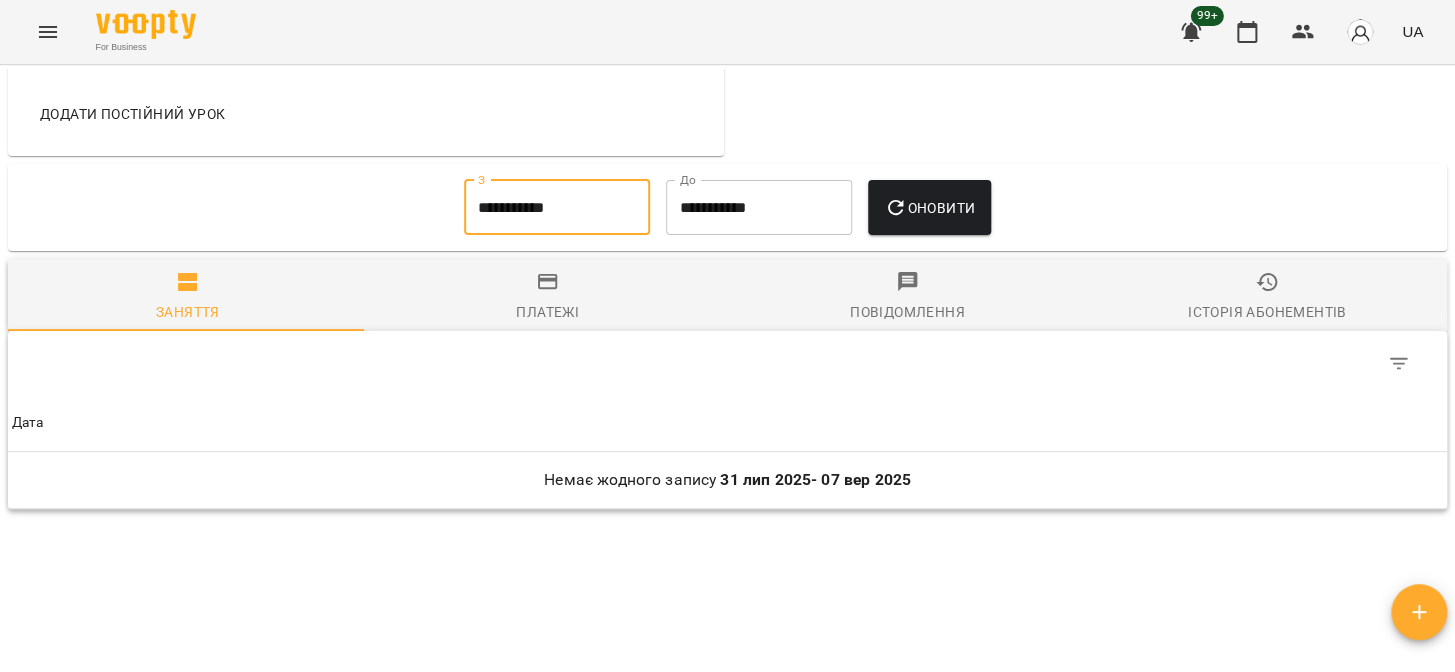 click on "**********" at bounding box center (557, 208) 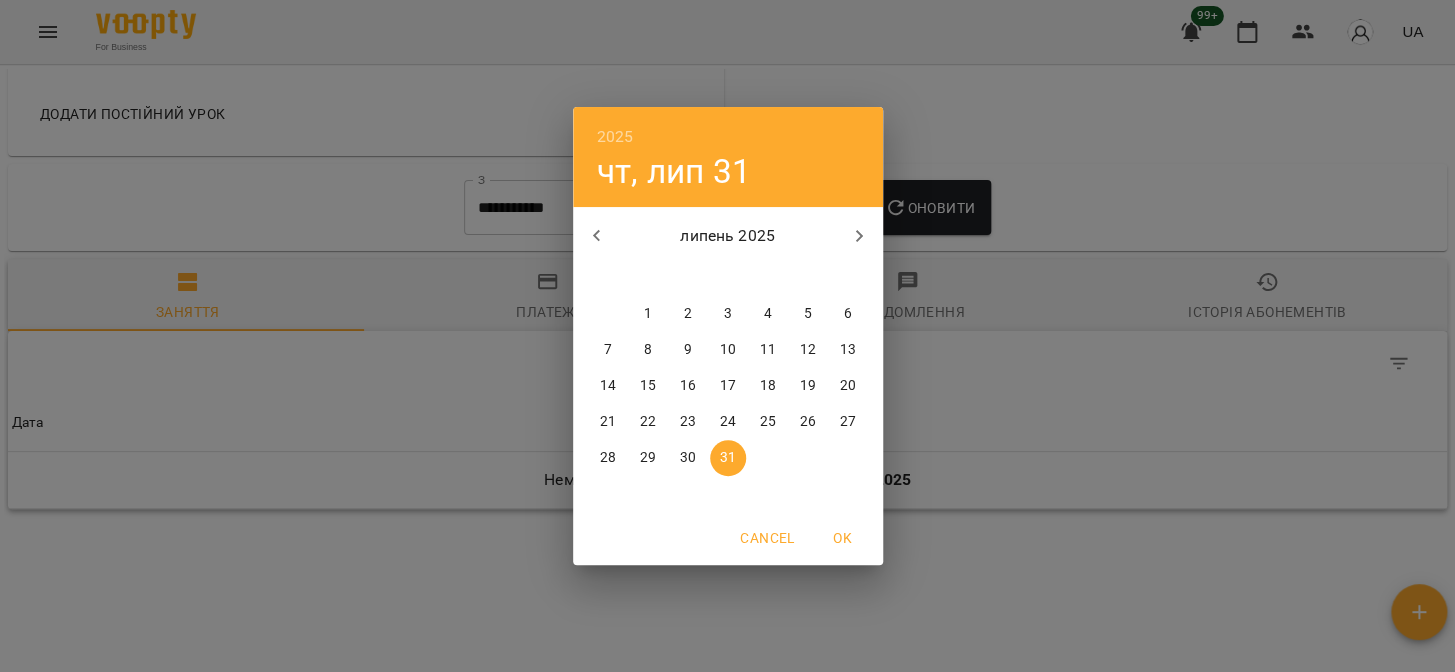 click 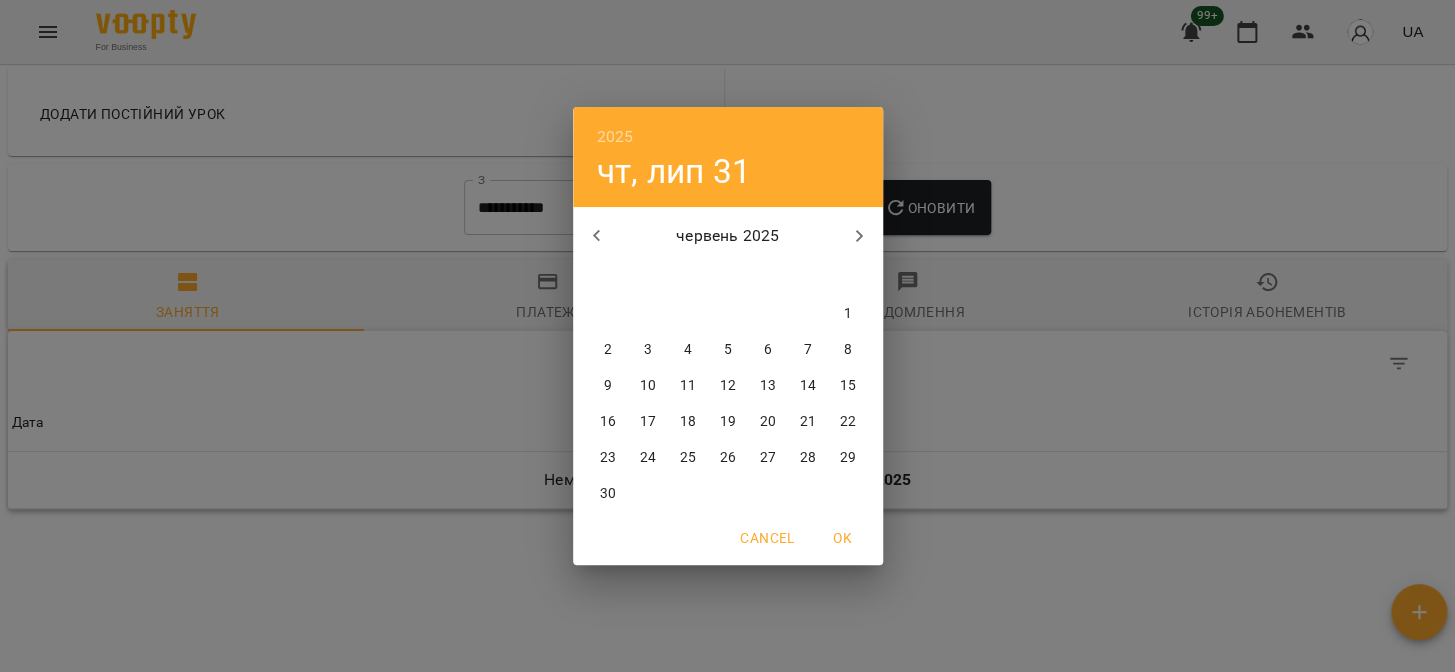 click 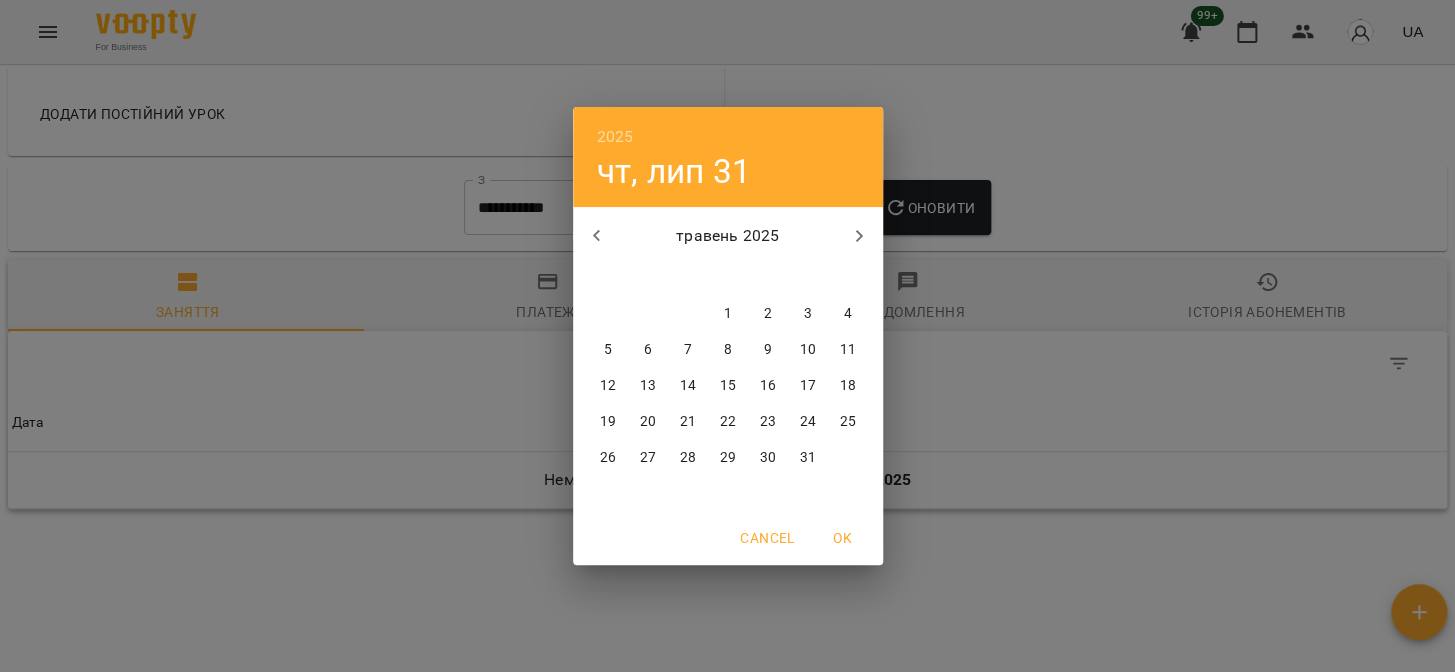 drag, startPoint x: 724, startPoint y: 306, endPoint x: 871, endPoint y: 206, distance: 177.7892 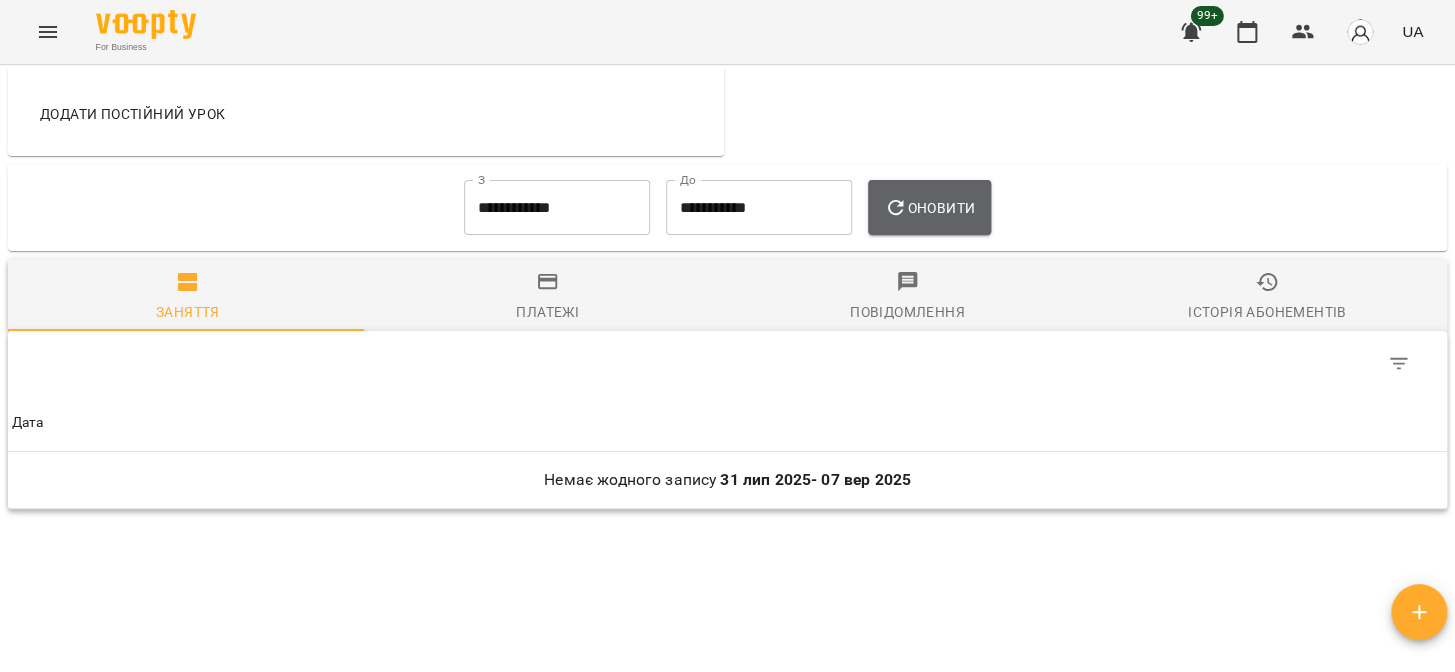 click 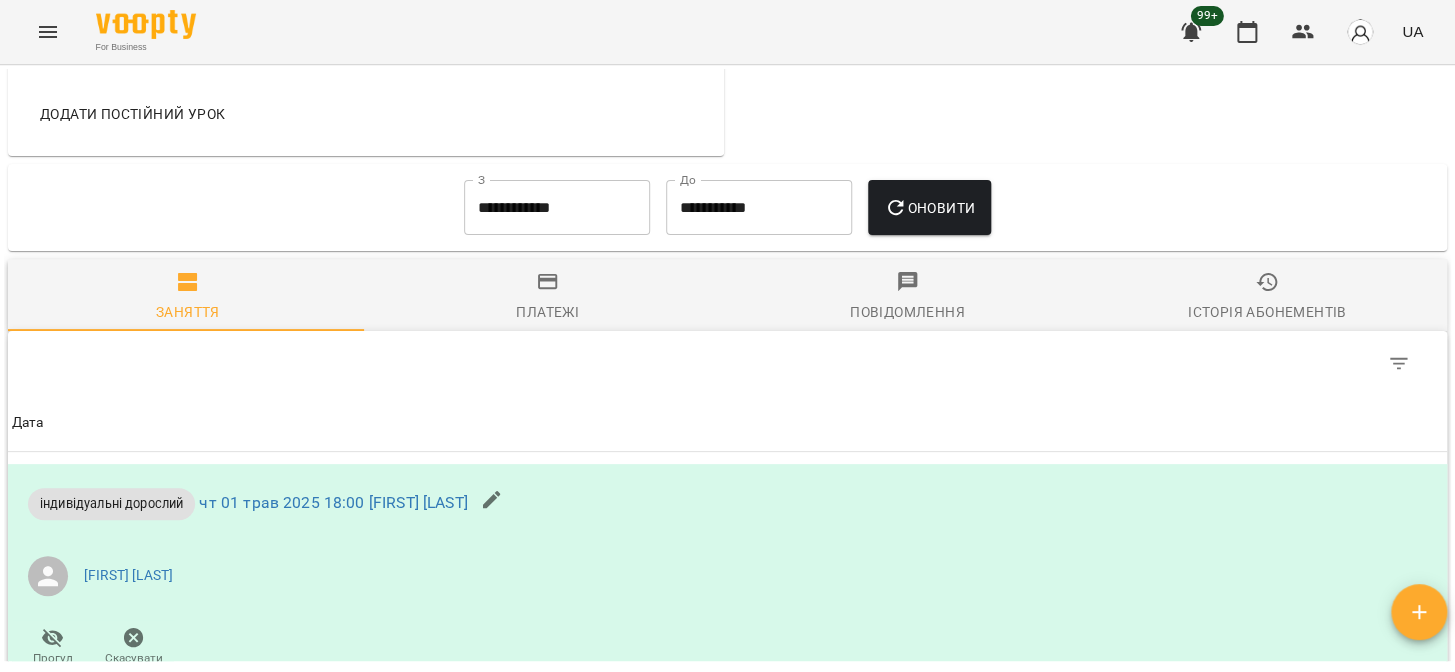 scroll, scrollTop: 777, scrollLeft: 0, axis: vertical 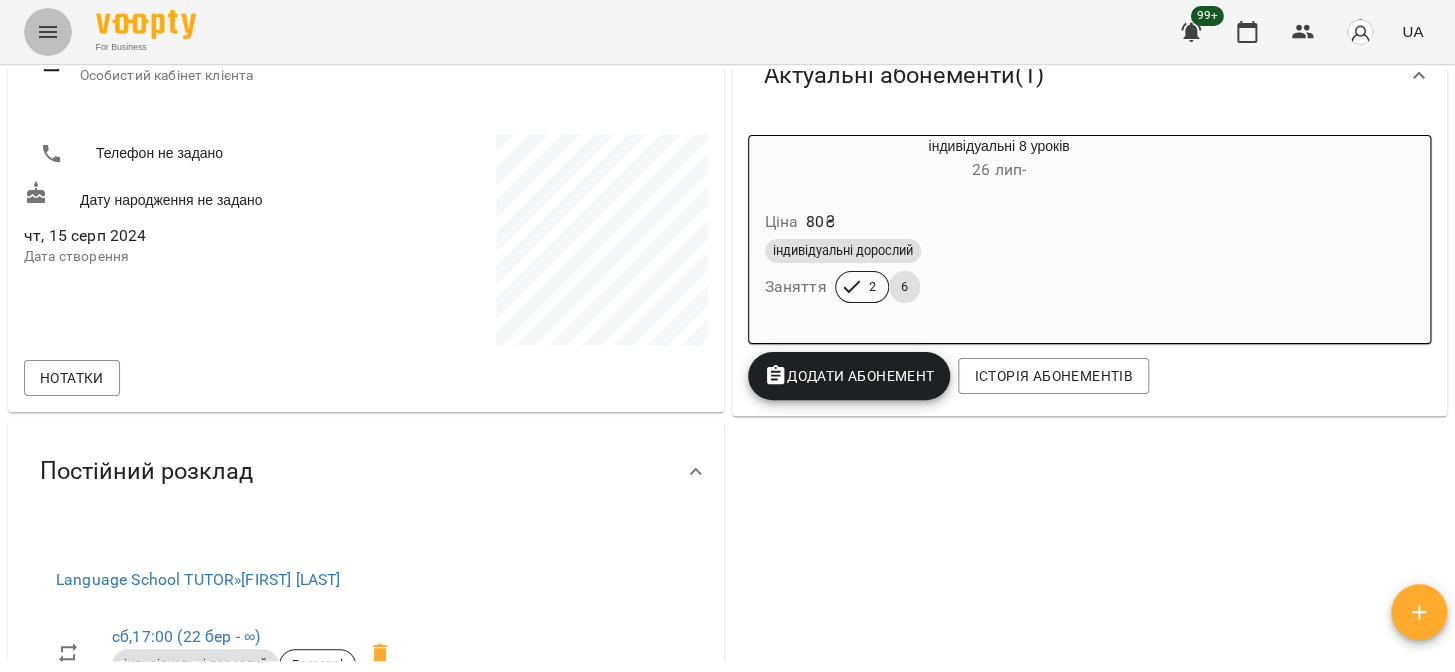 click 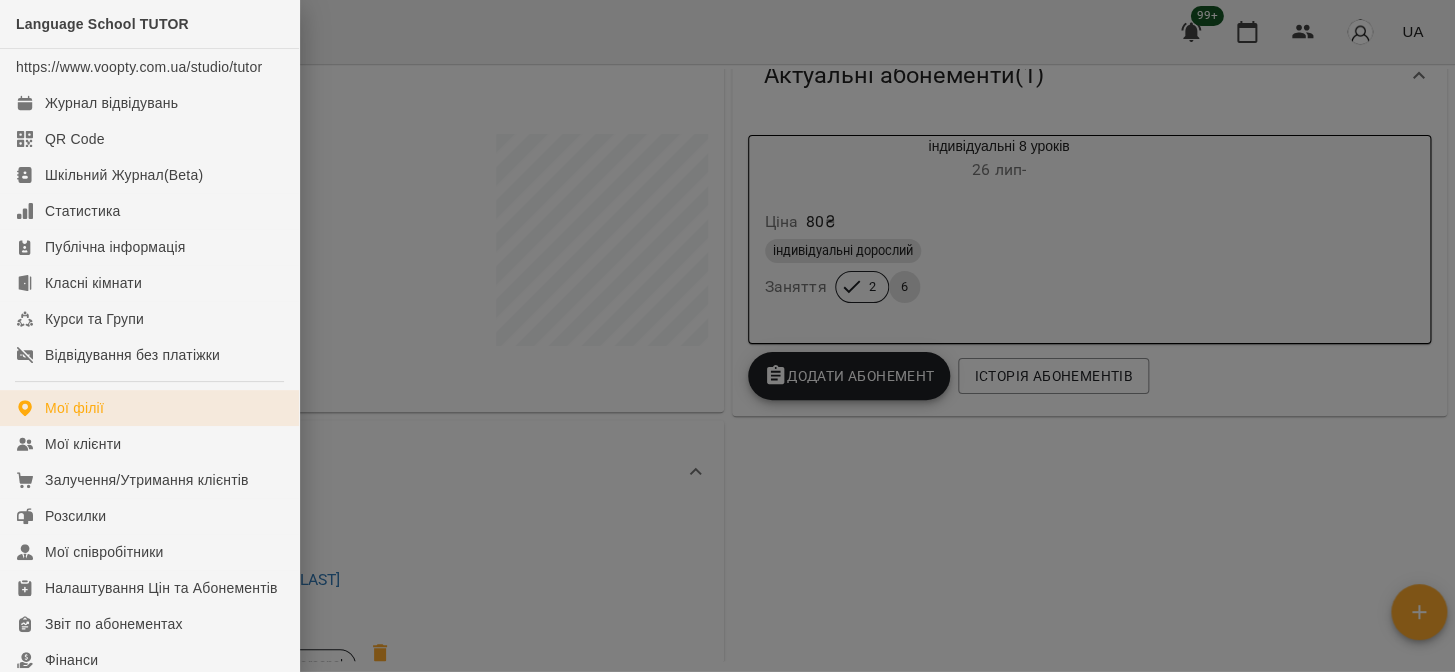 scroll, scrollTop: 90, scrollLeft: 0, axis: vertical 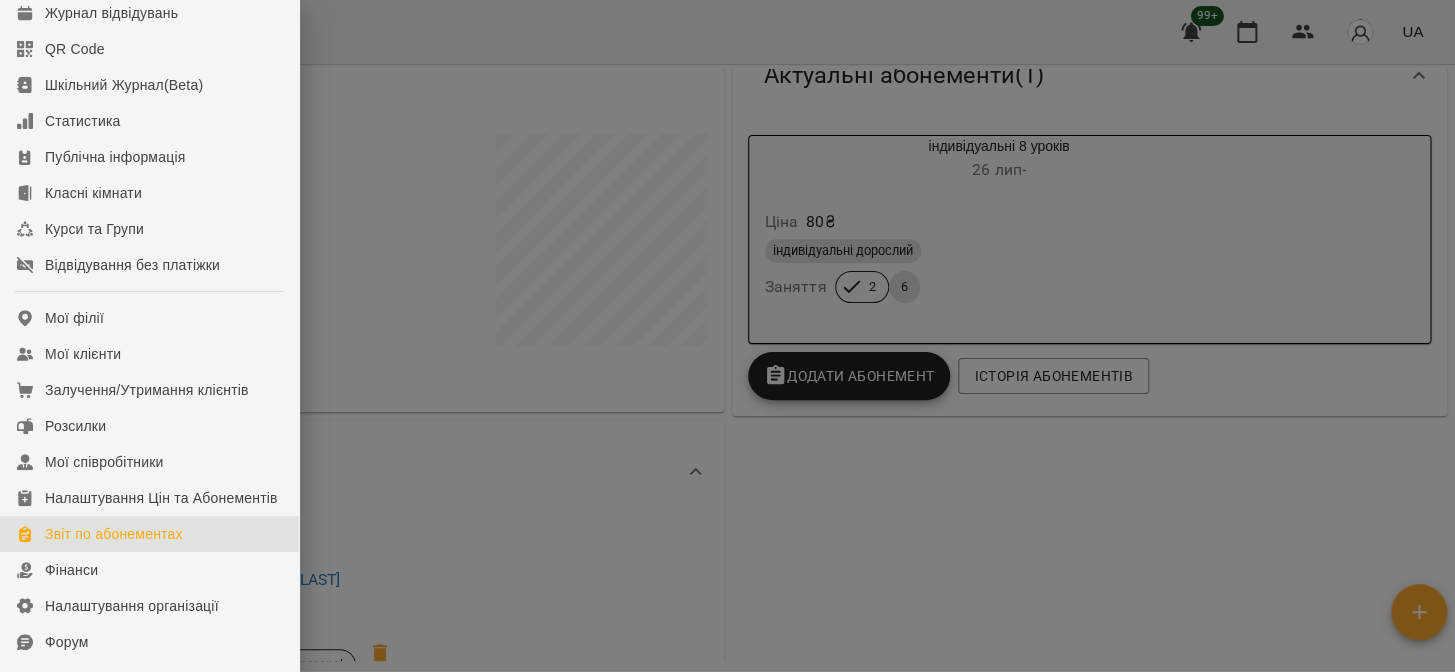 click on "Звіт по абонементах" at bounding box center [114, 534] 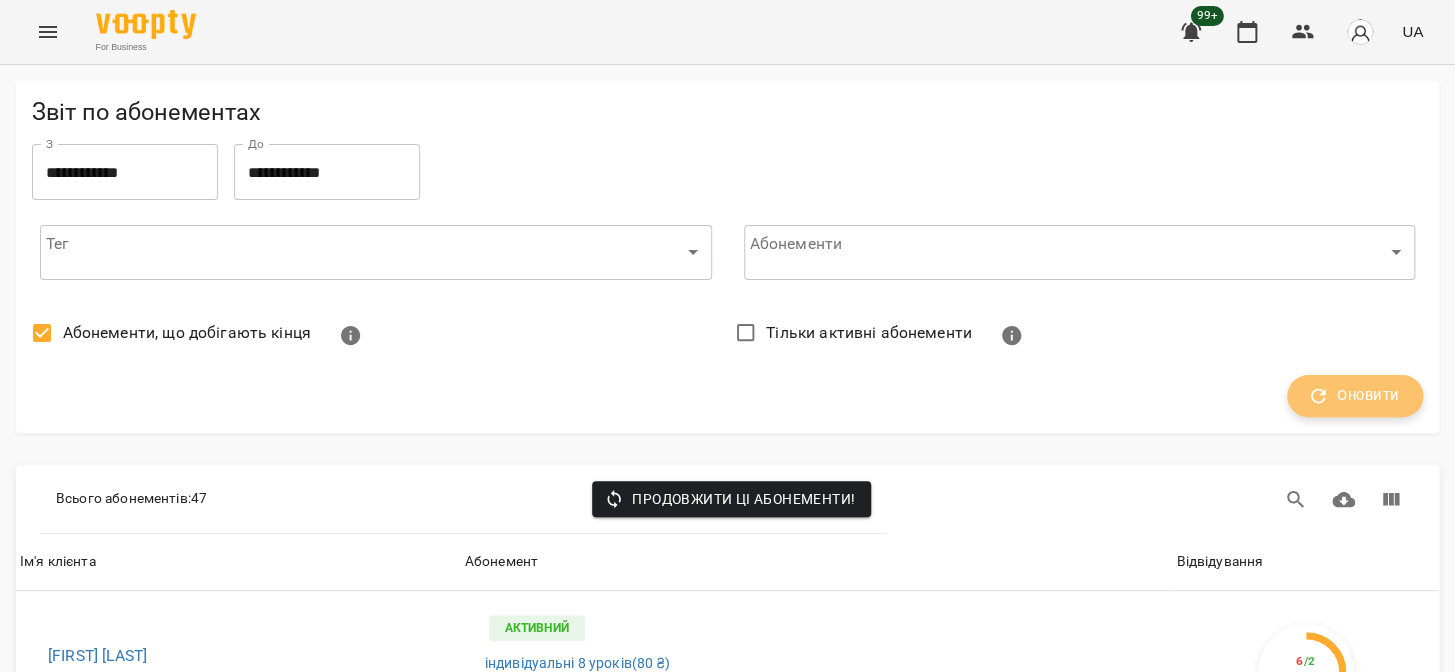 click on "Оновити" at bounding box center (1355, 396) 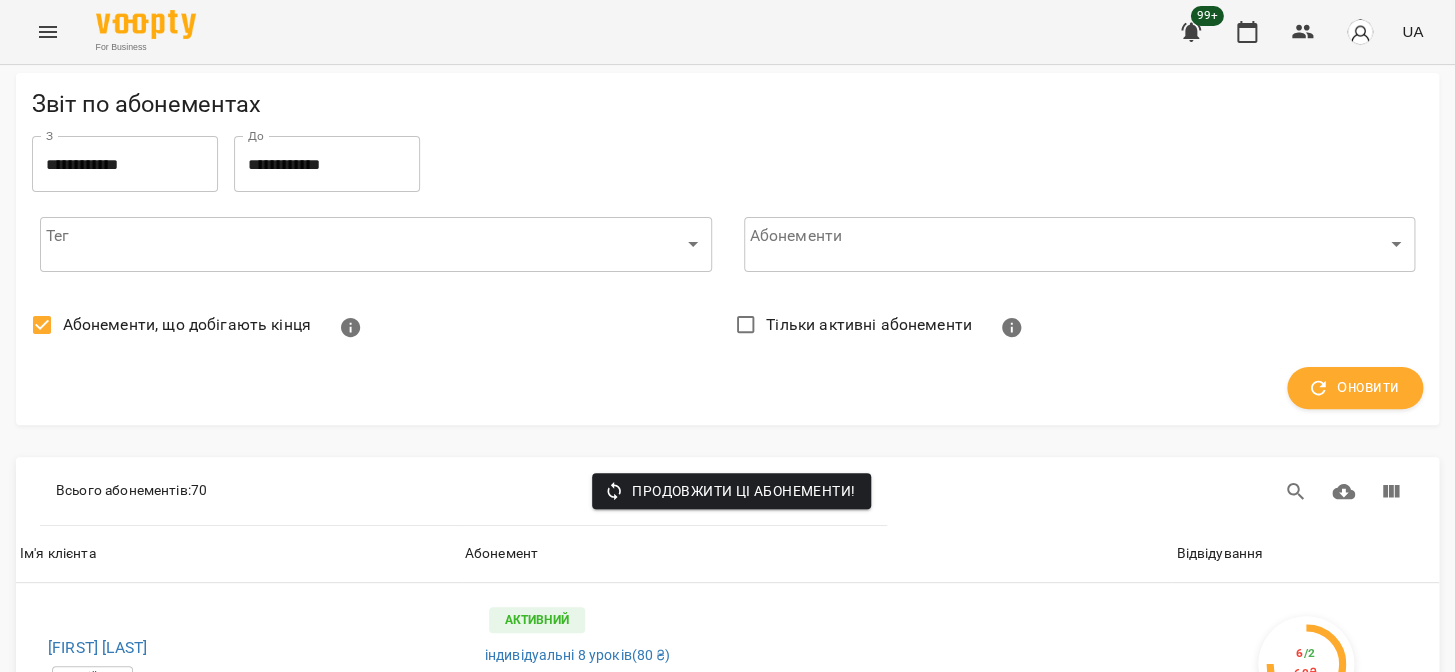scroll, scrollTop: 363, scrollLeft: 0, axis: vertical 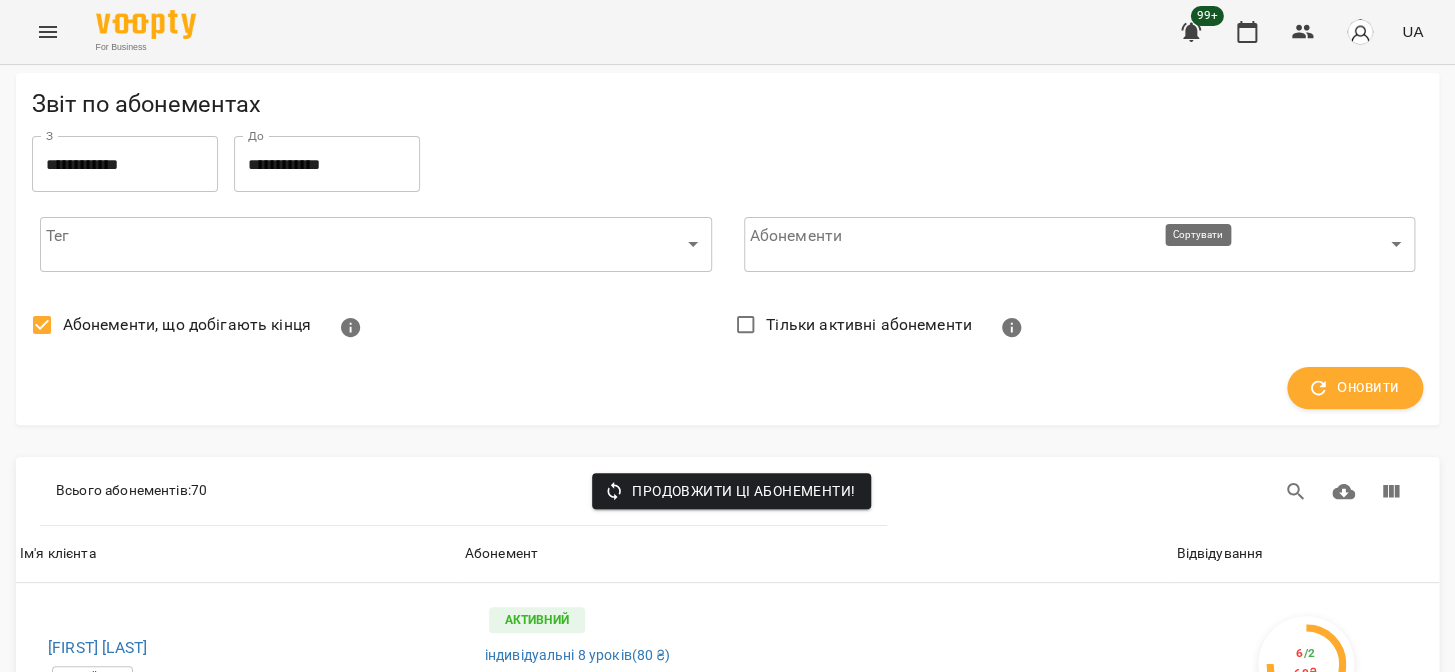 click on "Відвідування" at bounding box center (1219, 554) 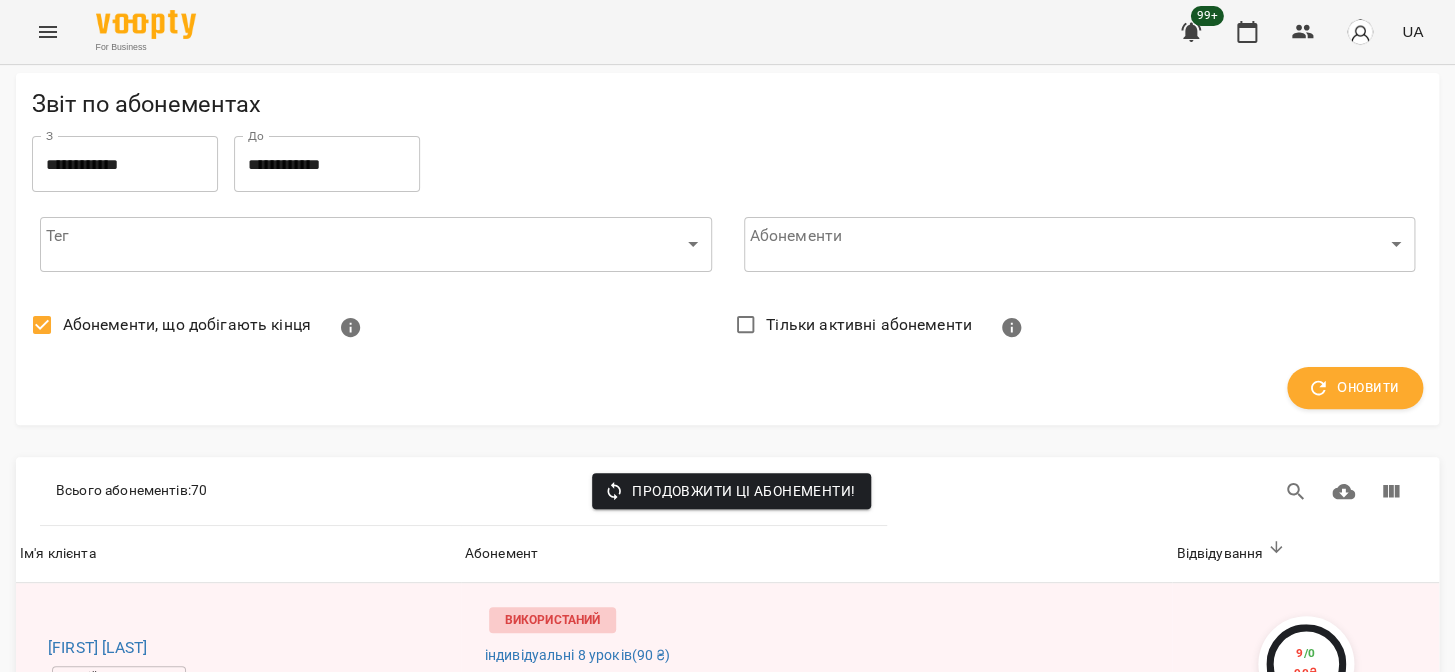 scroll, scrollTop: 3909, scrollLeft: 0, axis: vertical 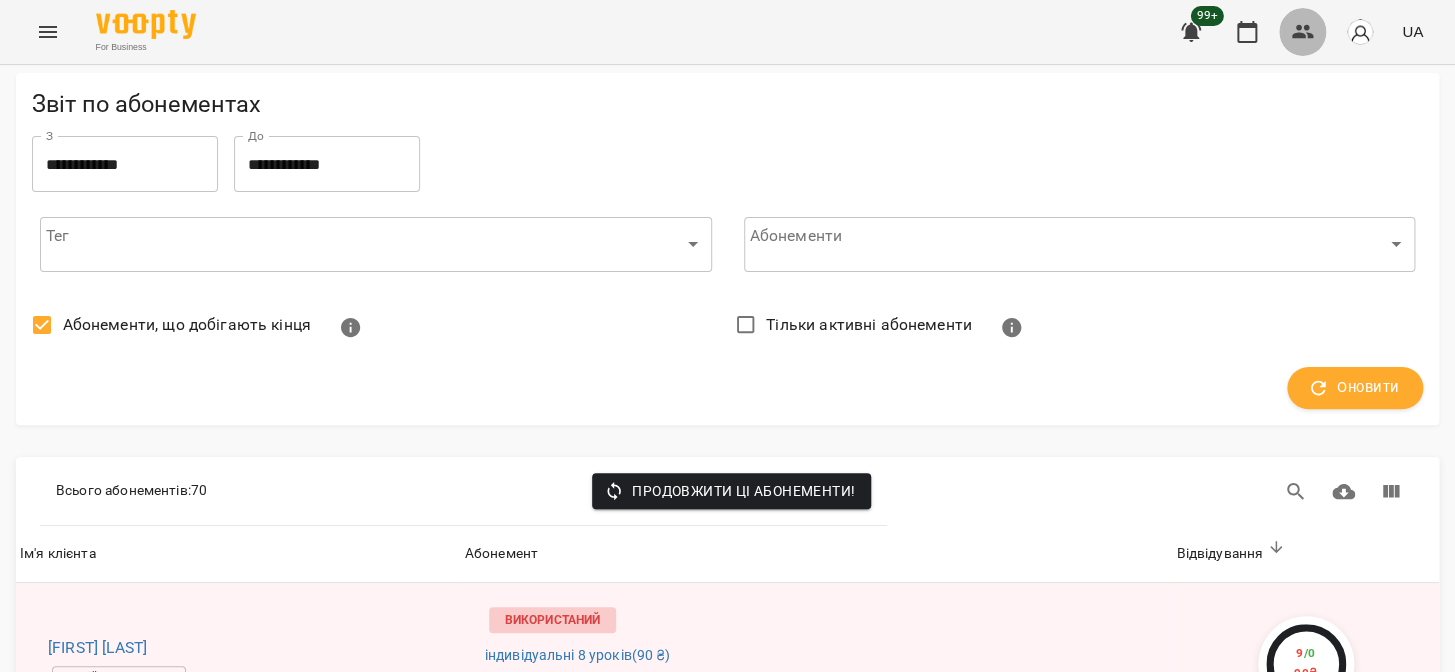 click 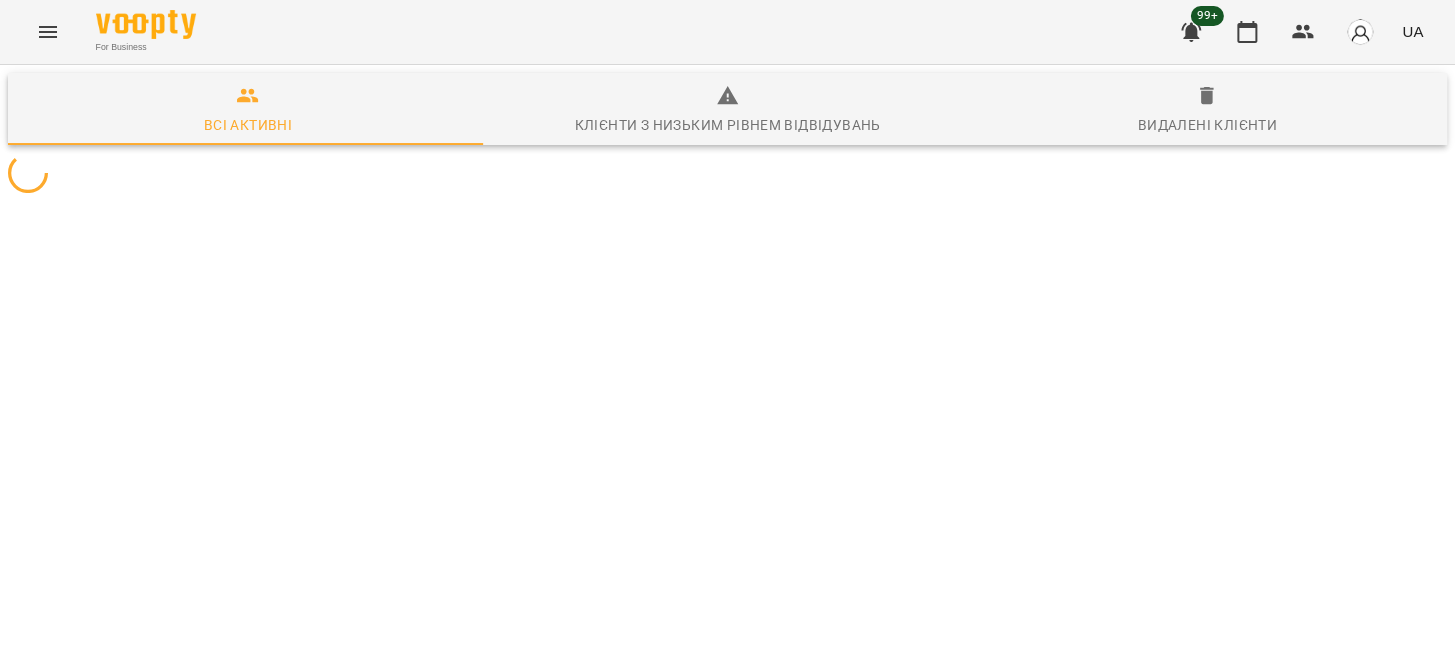 scroll, scrollTop: 0, scrollLeft: 0, axis: both 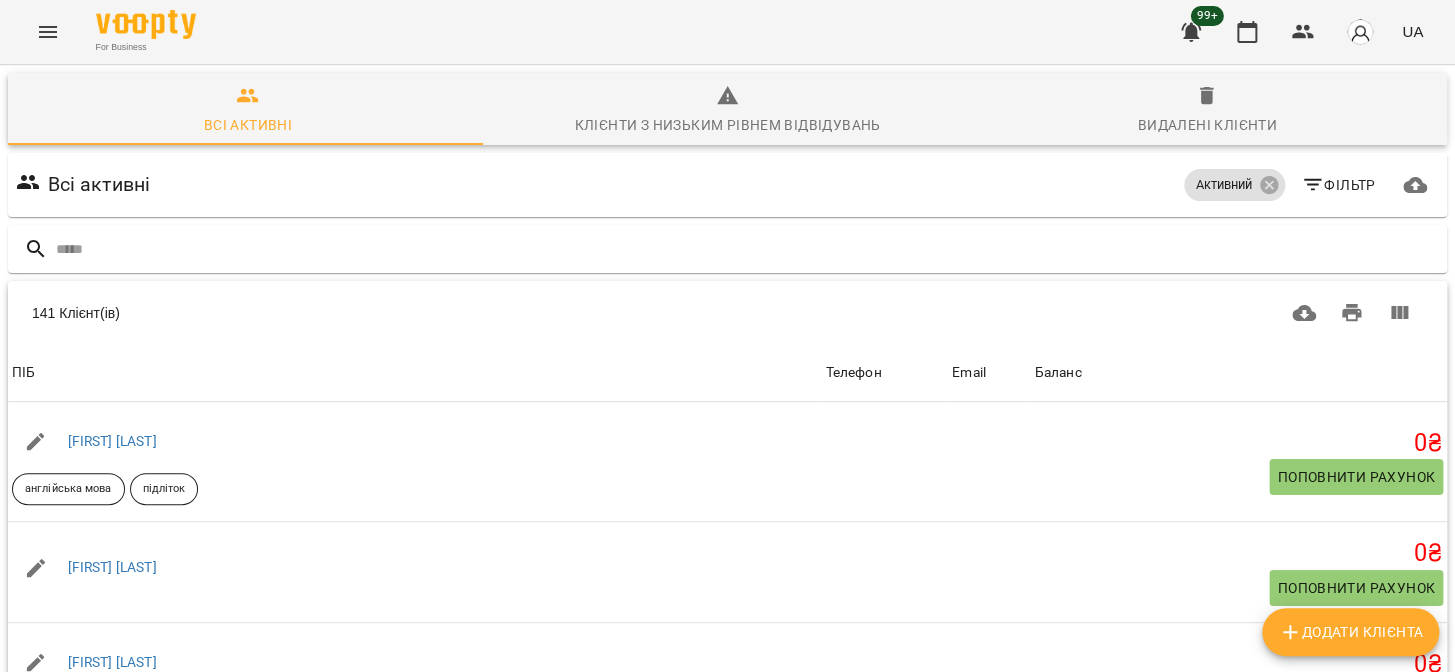 click on "For Business 99+ UA Всі активні Клієнти з низьким рівнем відвідувань Видалені клієнти   Всі активні Активний Фільтр 141   Клієнт(ів) 141   Клієнт(ів) ПІБ Телефон Email Баланс ПІБ Євген Погребинський англійська мова підліток Телефон Email Баланс 0 ₴ Поповнити рахунок ПІБ Євгенія Шемберко Телефон Email Баланс 0 ₴ Поповнити рахунок ПІБ Єгор Сухецький англійська мова  підліток  Телефон Email Баланс 0 ₴ Поповнити рахунок ПІБ Іван Курашкевич англійська мова підліток Телефон Email Баланс 0 ₴ Поповнити рахунок ПІБ Іван Словак англійська  Телефон Email 0" at bounding box center [727, 522] 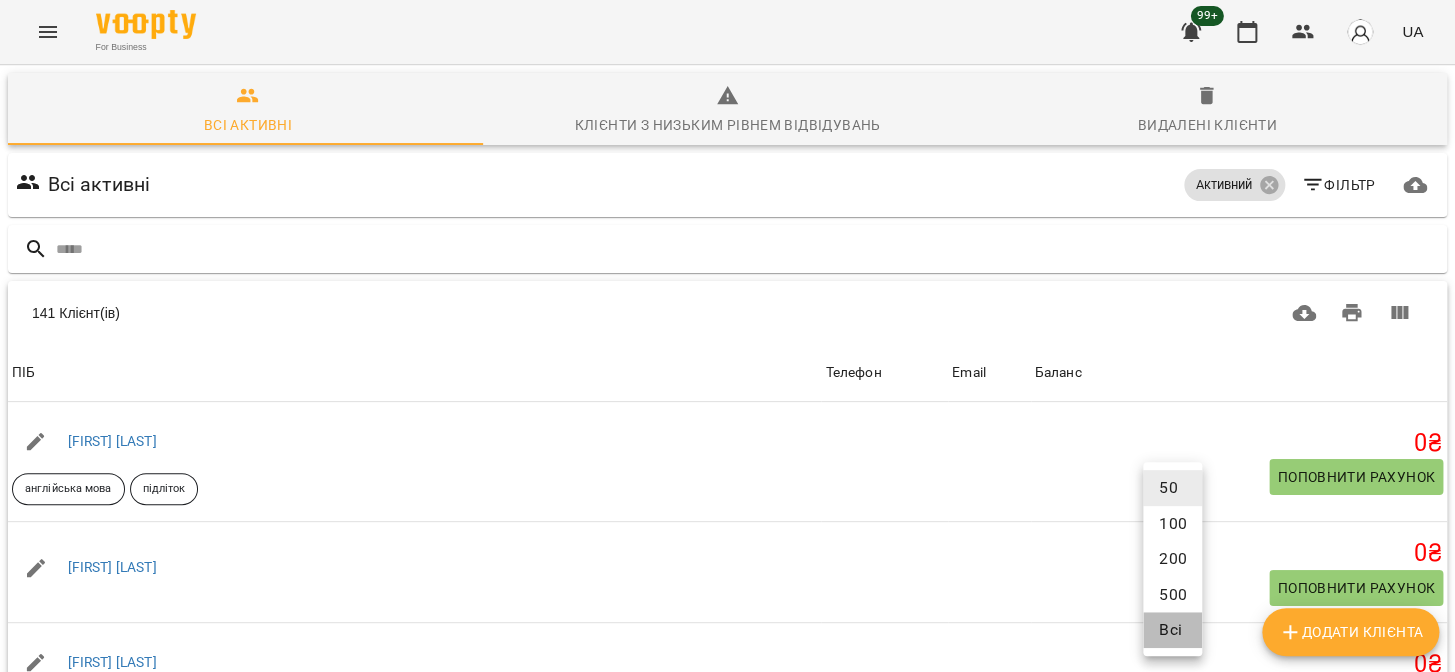 click on "Всі" at bounding box center (1172, 630) 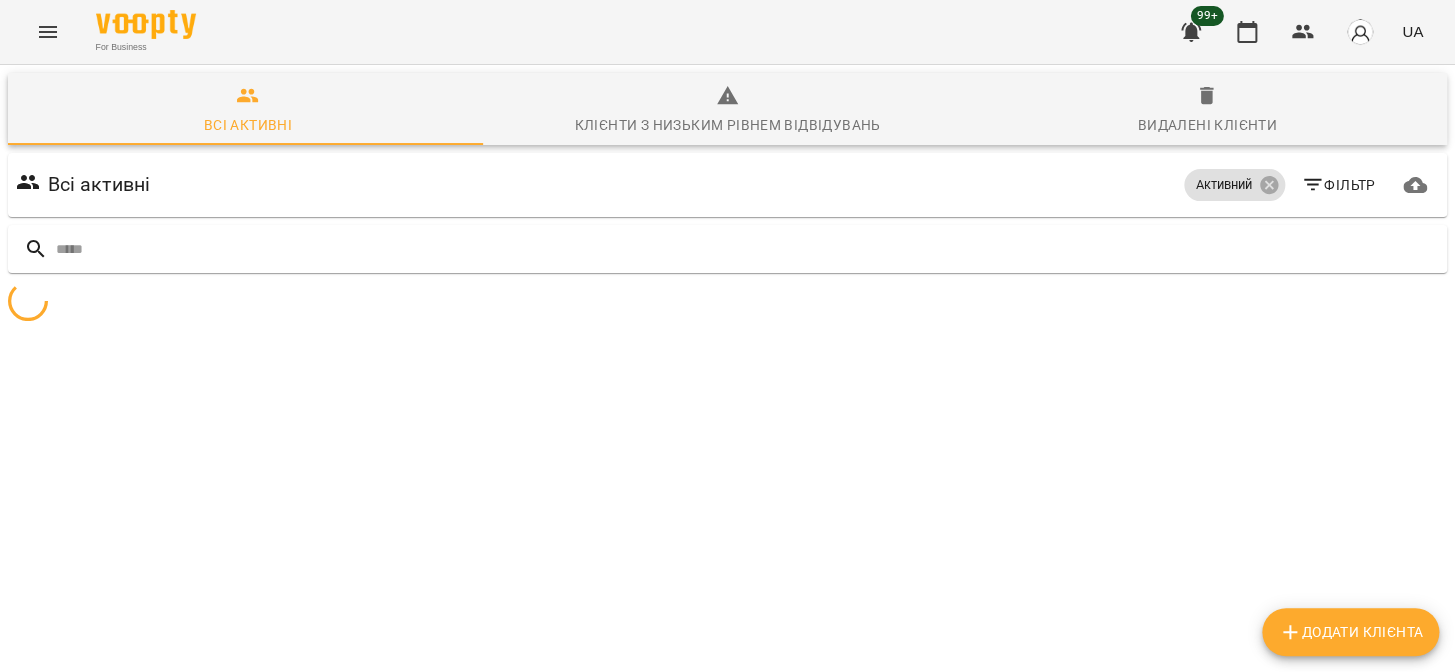 scroll, scrollTop: 88, scrollLeft: 0, axis: vertical 